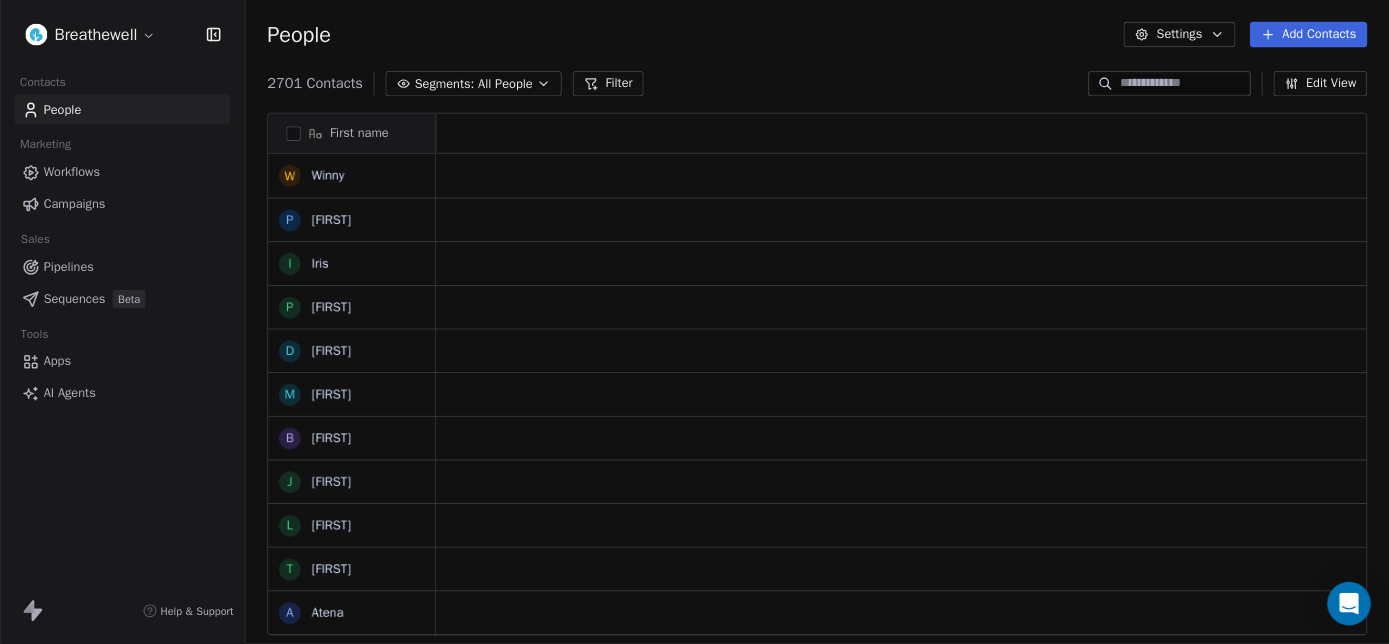 scroll, scrollTop: 0, scrollLeft: 0, axis: both 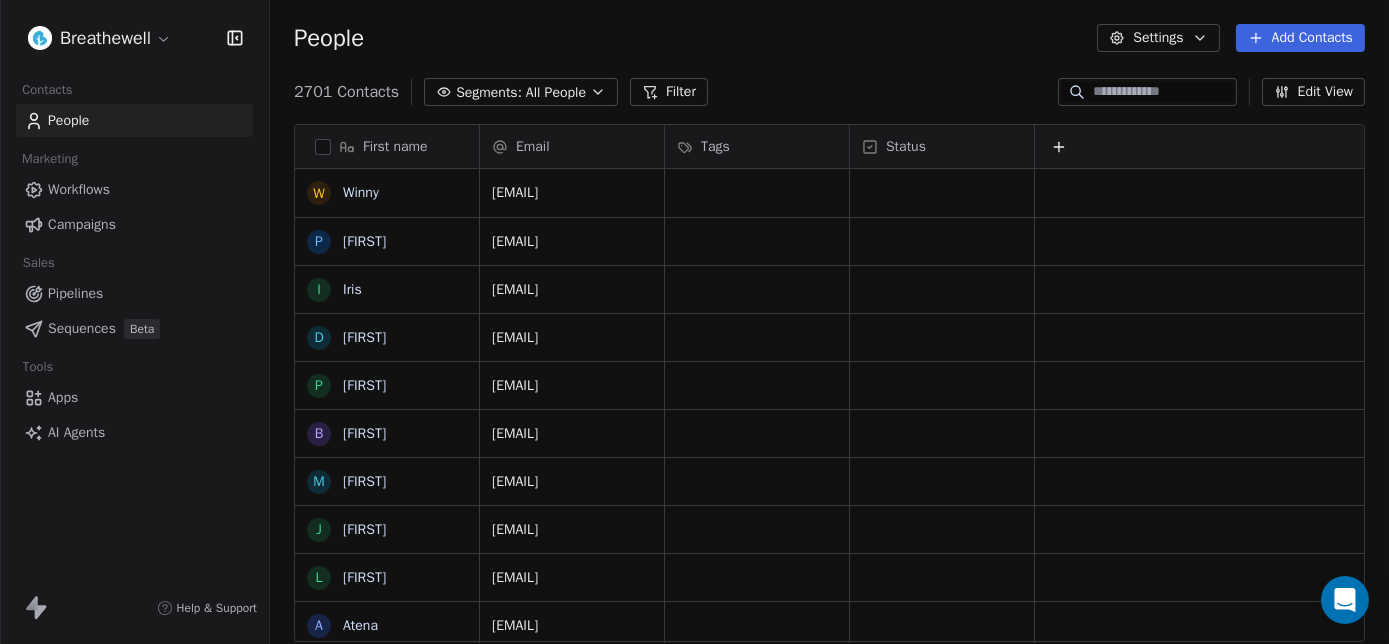 click on "[FIRST] [LAST] [EMAIL] [EMAIL] [EMAIL] [EMAIL] [EMAIL] [EMAIL] [EMAIL] [EMAIL] [EMAIL] [EMAIL] [EMAIL] [EMAIL] [EMAIL] [EMAIL] [EMAIL] [EMAIL] [EMAIL] [EMAIL] [EMAIL] [EMAIL] [EMAIL] [EMAIL] [EMAIL]" at bounding box center (694, 335) 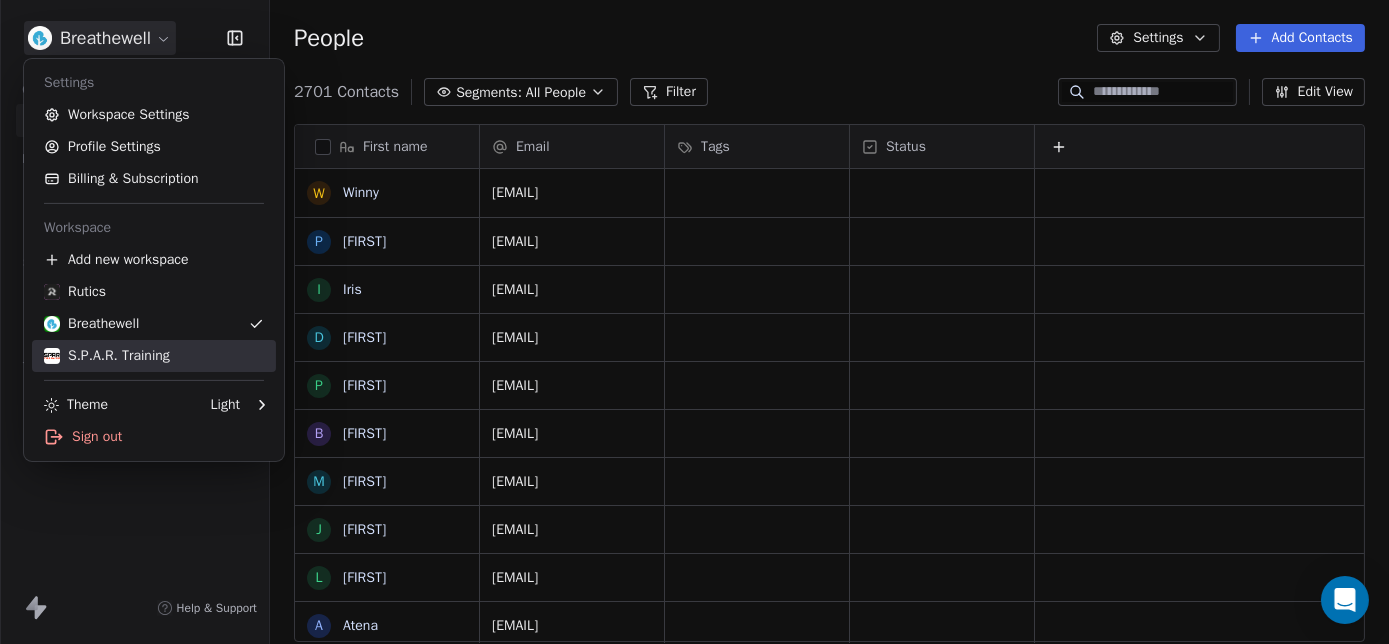 click on "S.P.A.R. Training" at bounding box center [107, 356] 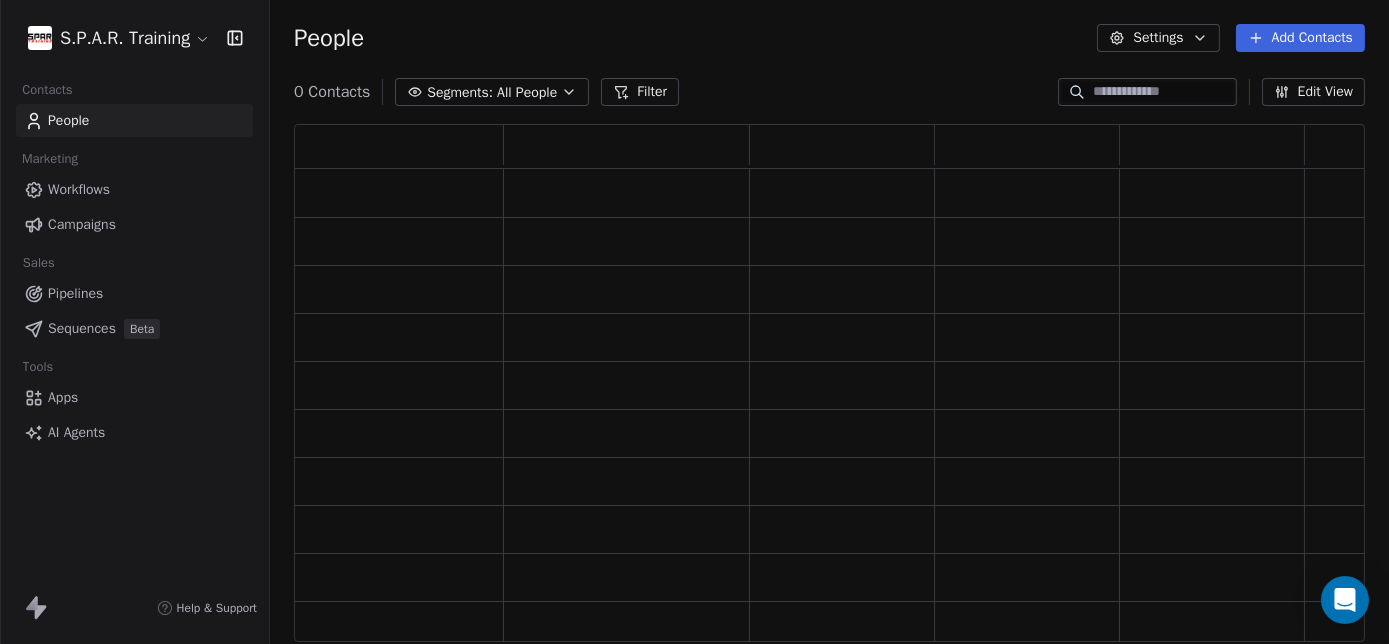 scroll, scrollTop: 14, scrollLeft: 14, axis: both 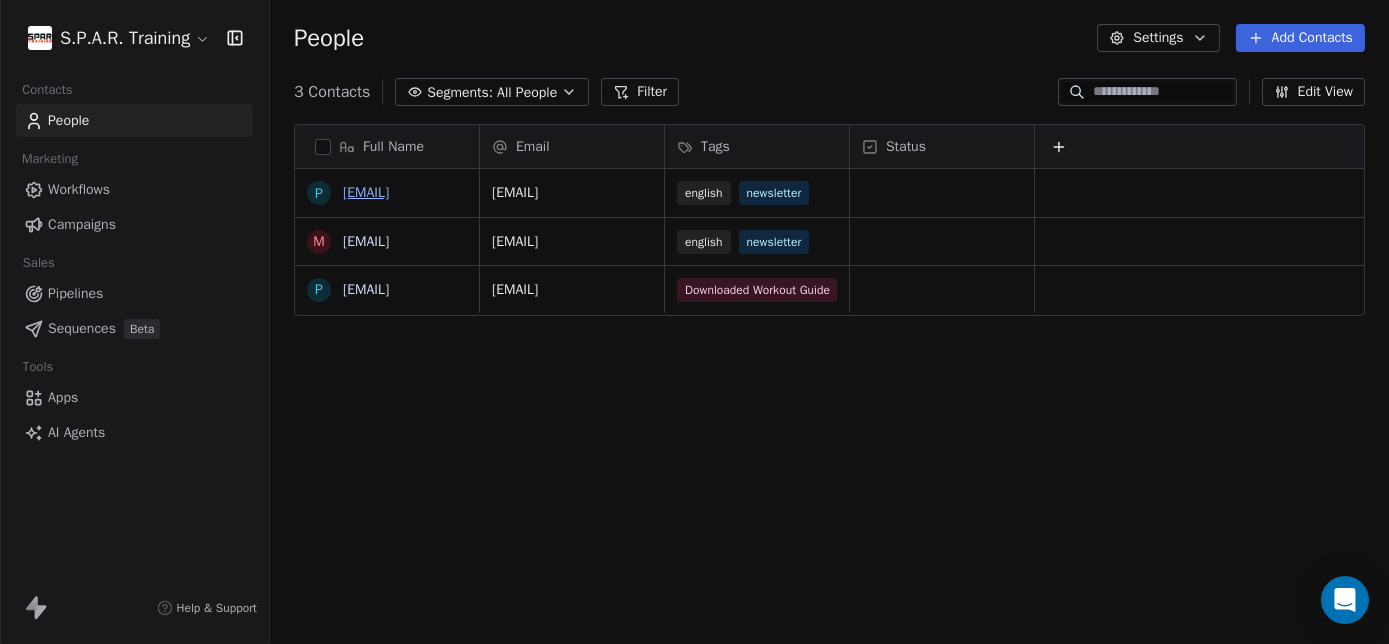 click on "[EMAIL]" at bounding box center (366, 192) 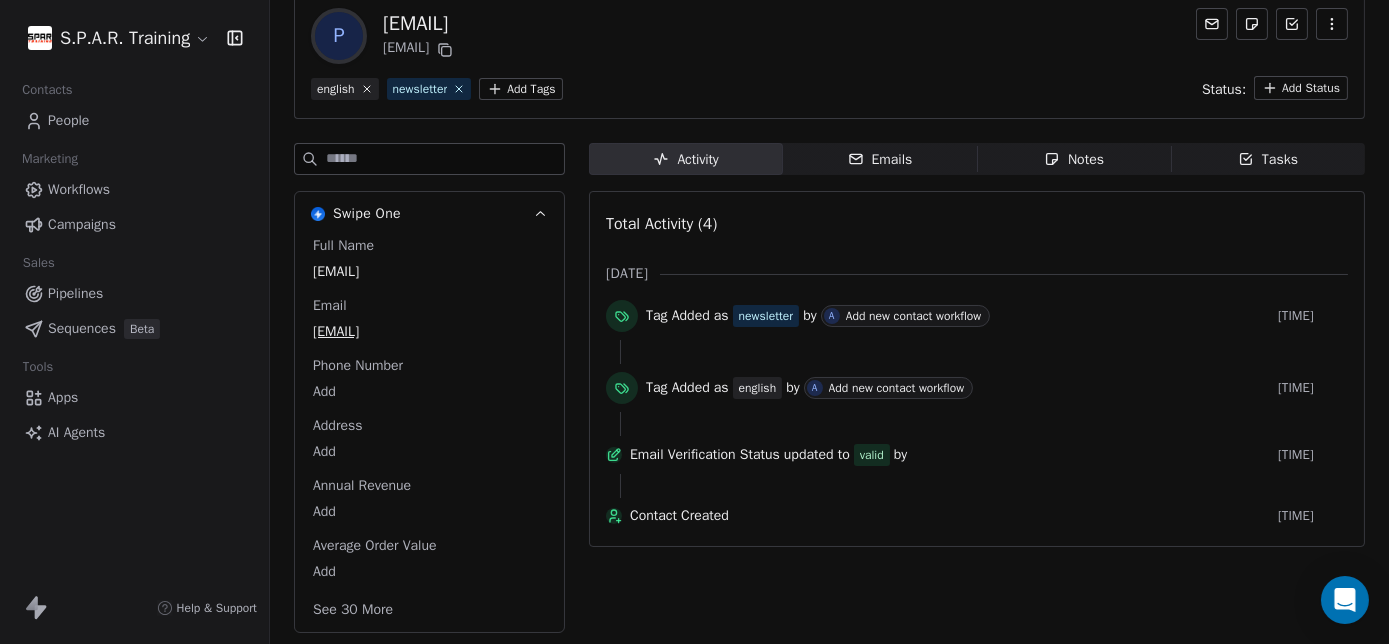 scroll, scrollTop: 0, scrollLeft: 0, axis: both 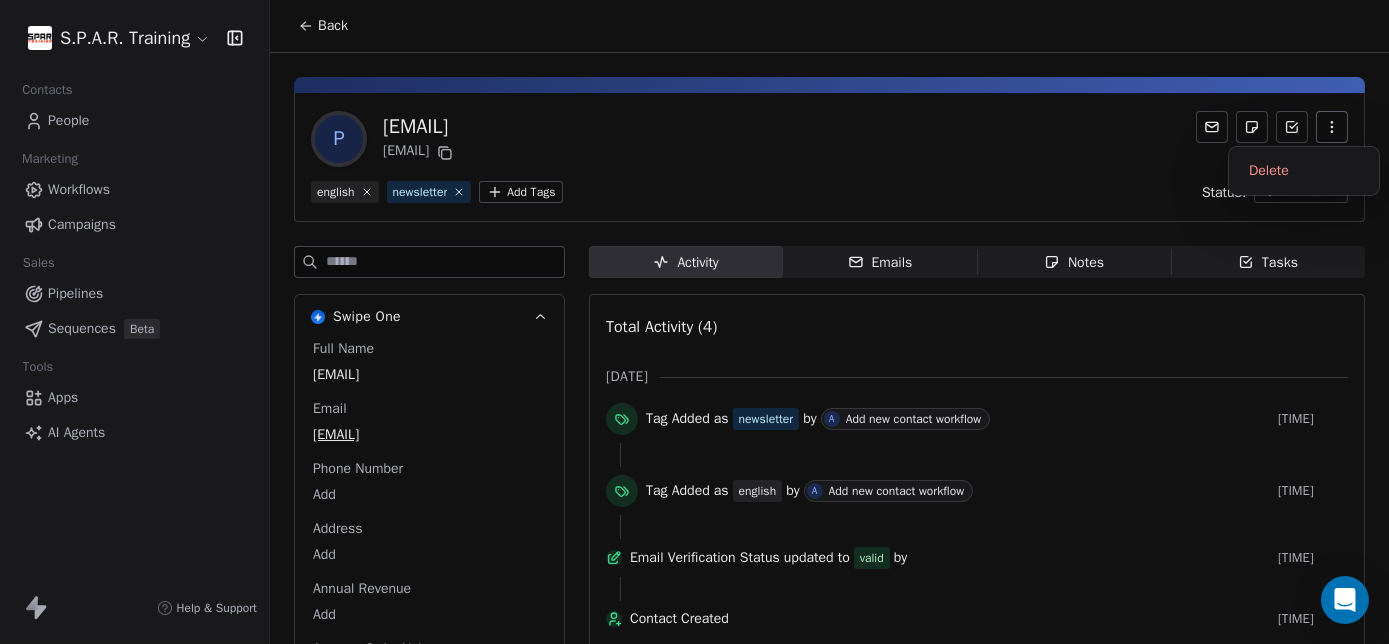 click at bounding box center (1332, 127) 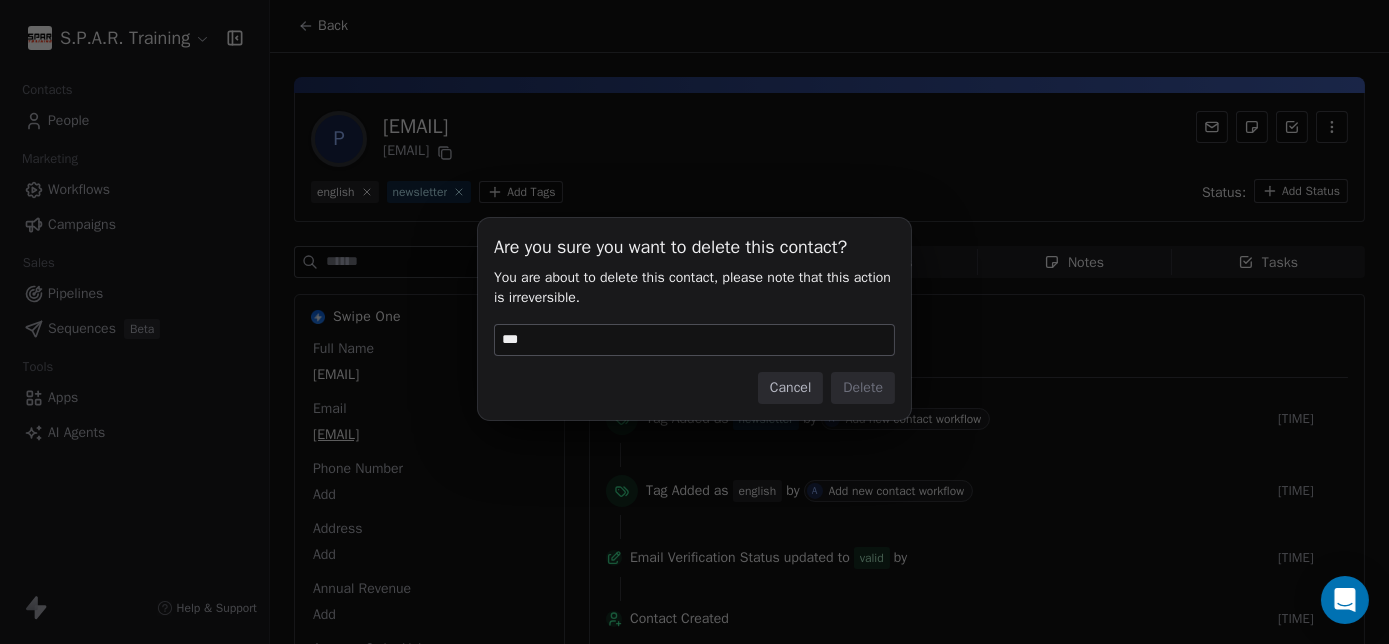 type on "******" 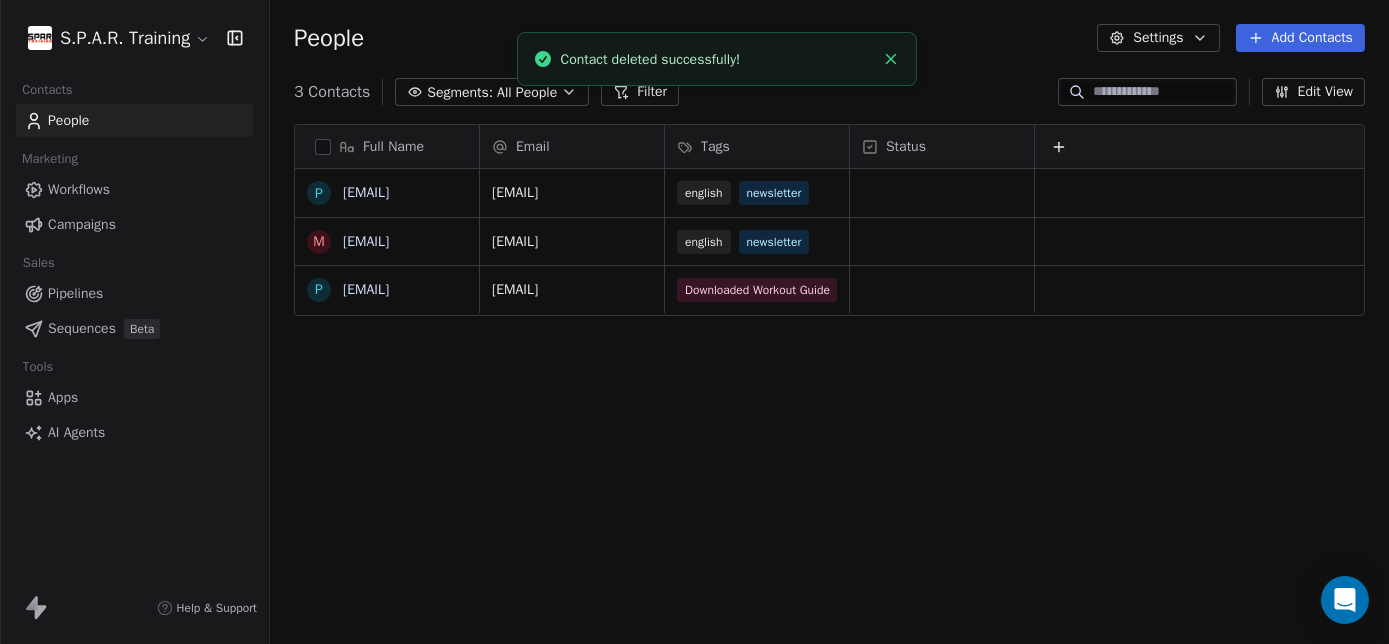 scroll, scrollTop: 14, scrollLeft: 14, axis: both 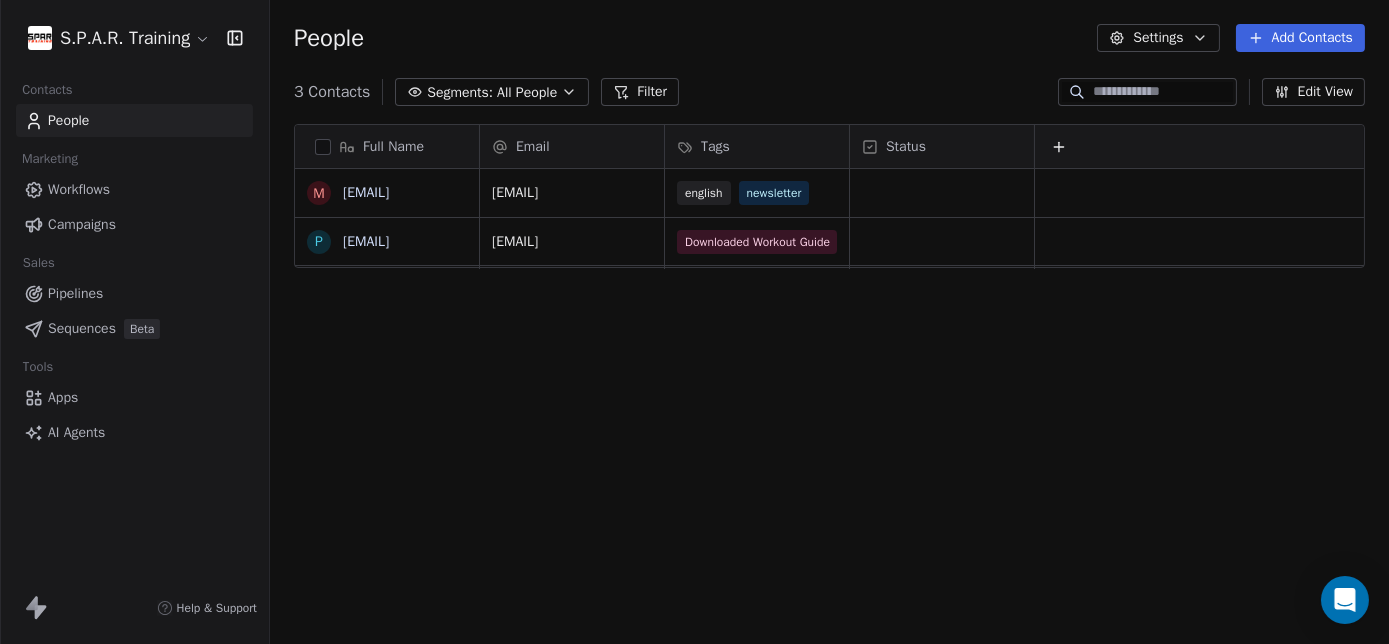 click on "Workflows" at bounding box center (134, 189) 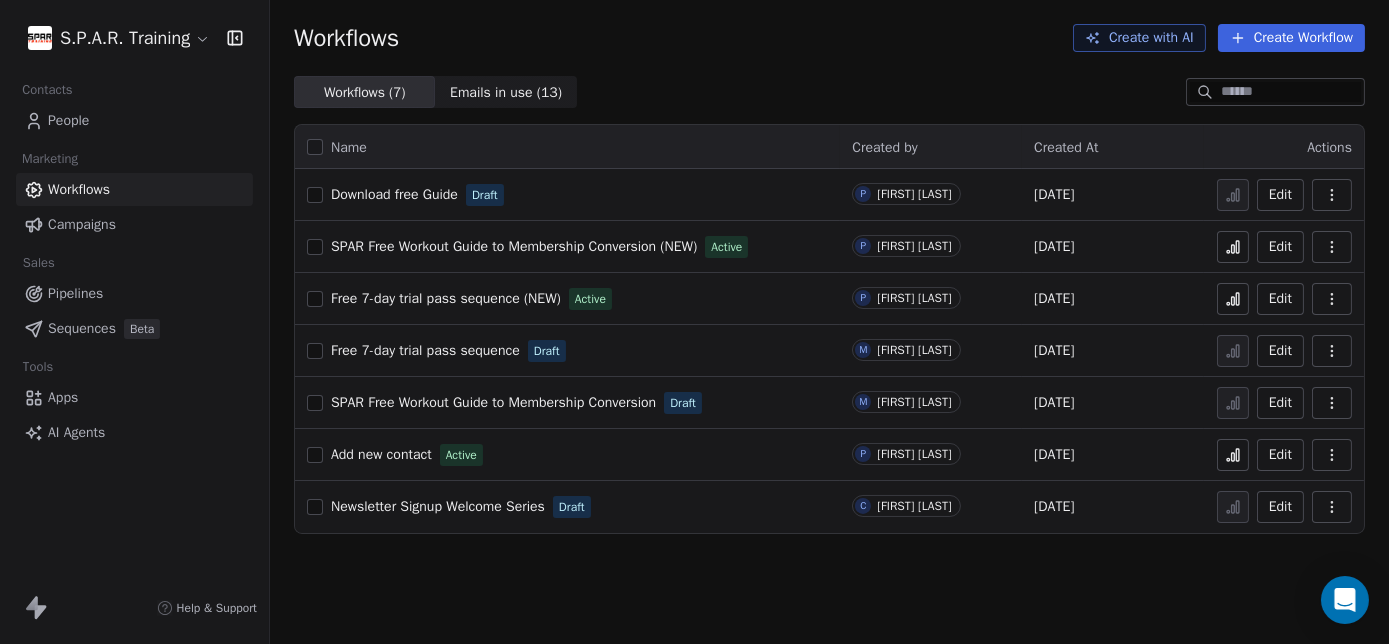 click on "Download free Guide" at bounding box center (394, 194) 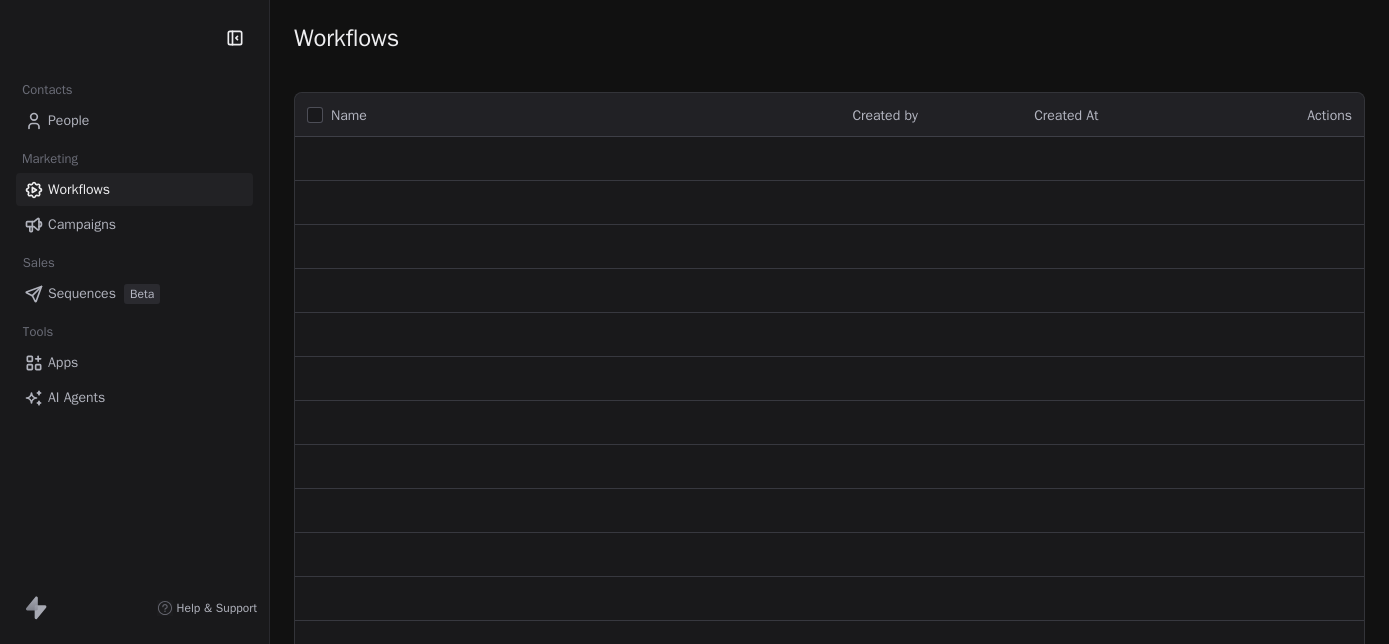 scroll, scrollTop: 0, scrollLeft: 0, axis: both 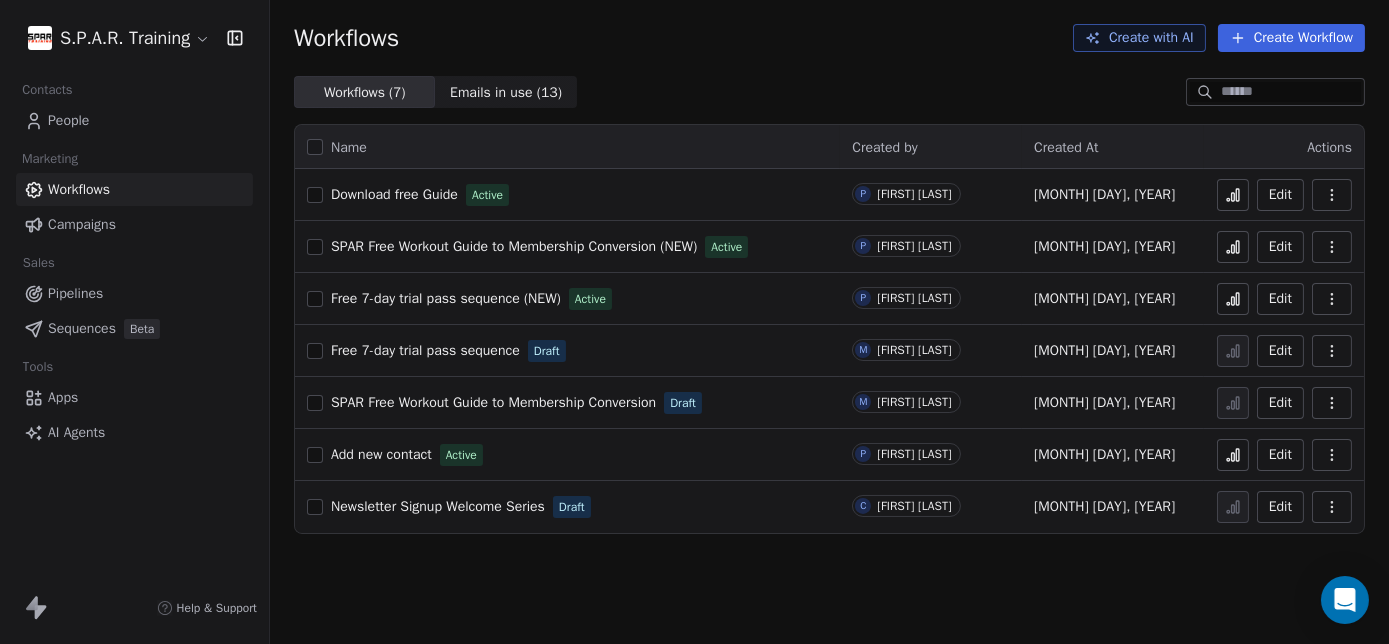 click on "Emails in use ( 13 )" at bounding box center [506, 92] 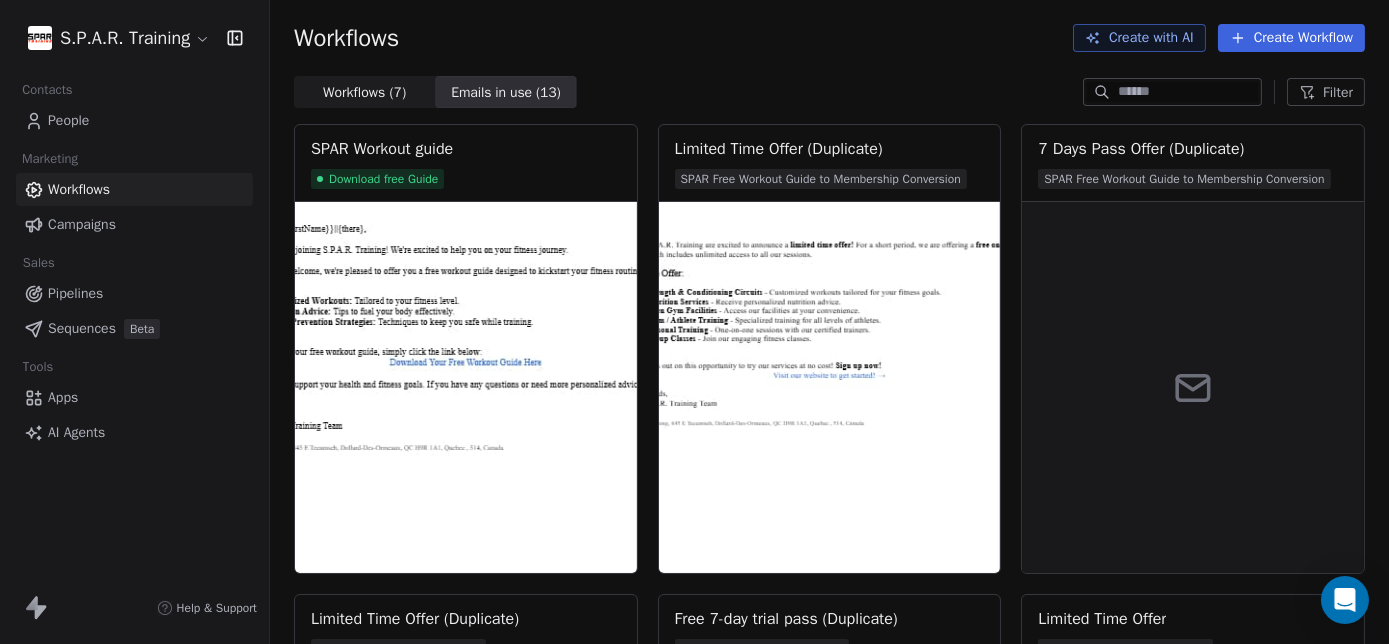 click on "Workflows ( 7 )" at bounding box center (364, 92) 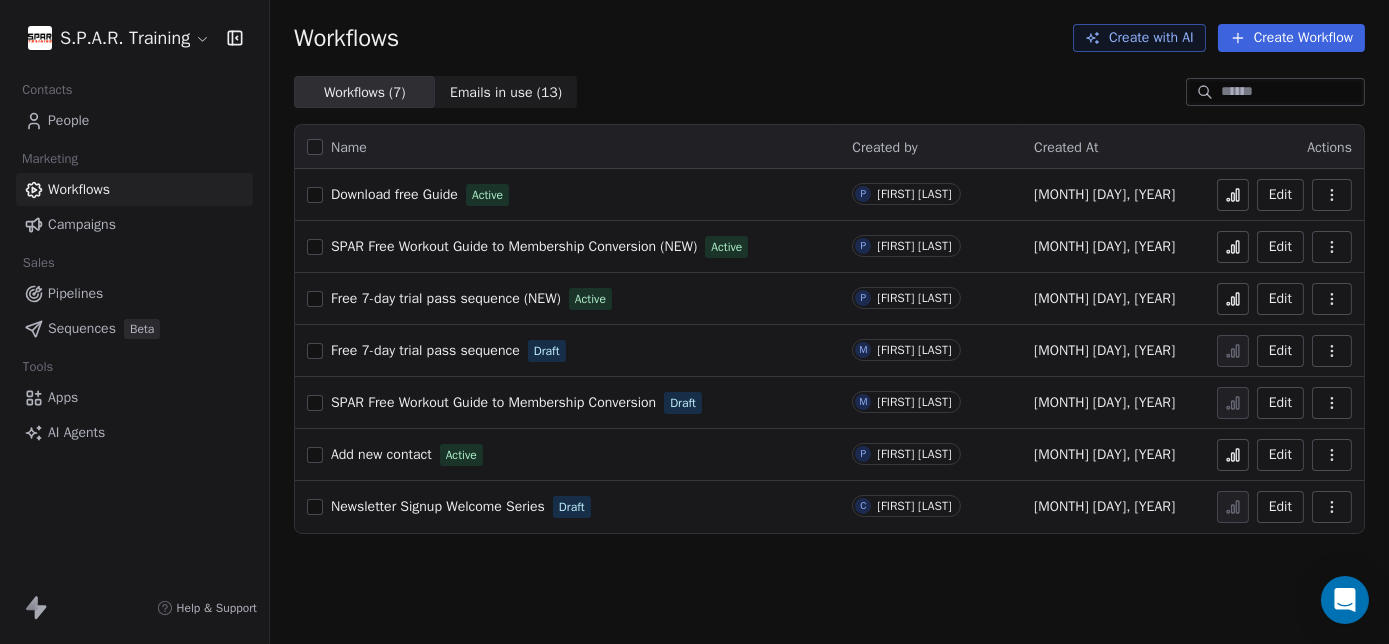 click on "Name" at bounding box center (349, 147) 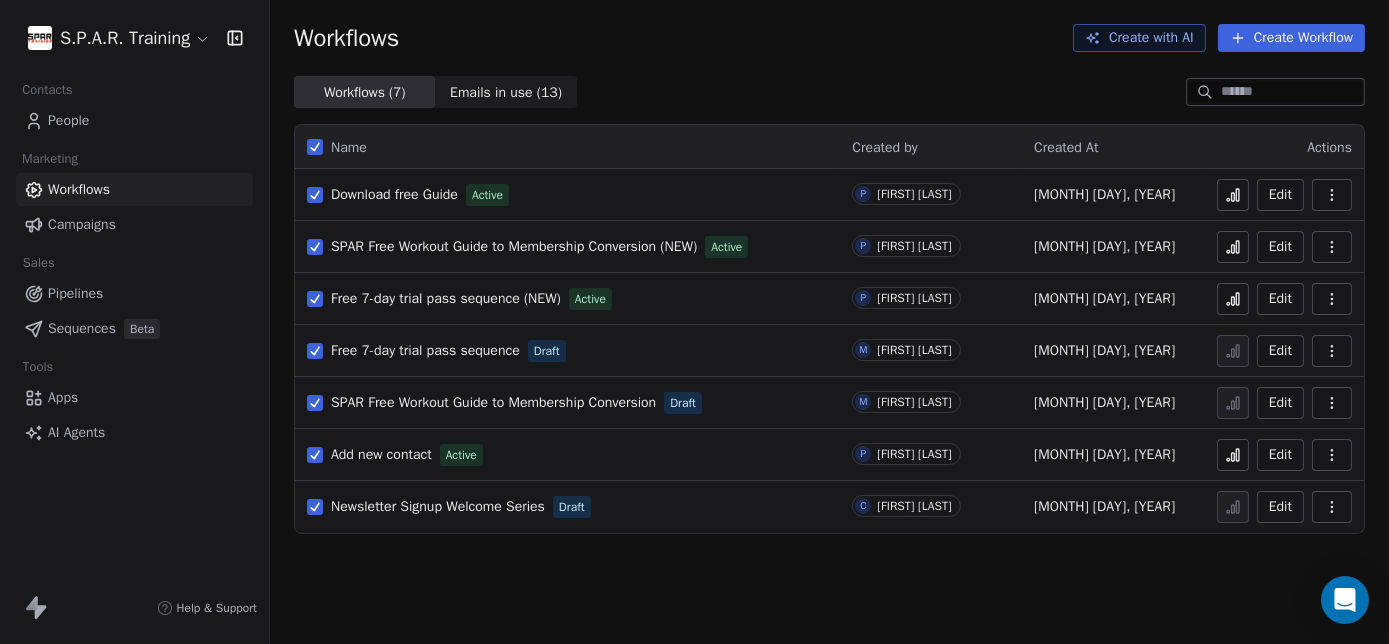 click at bounding box center [315, 147] 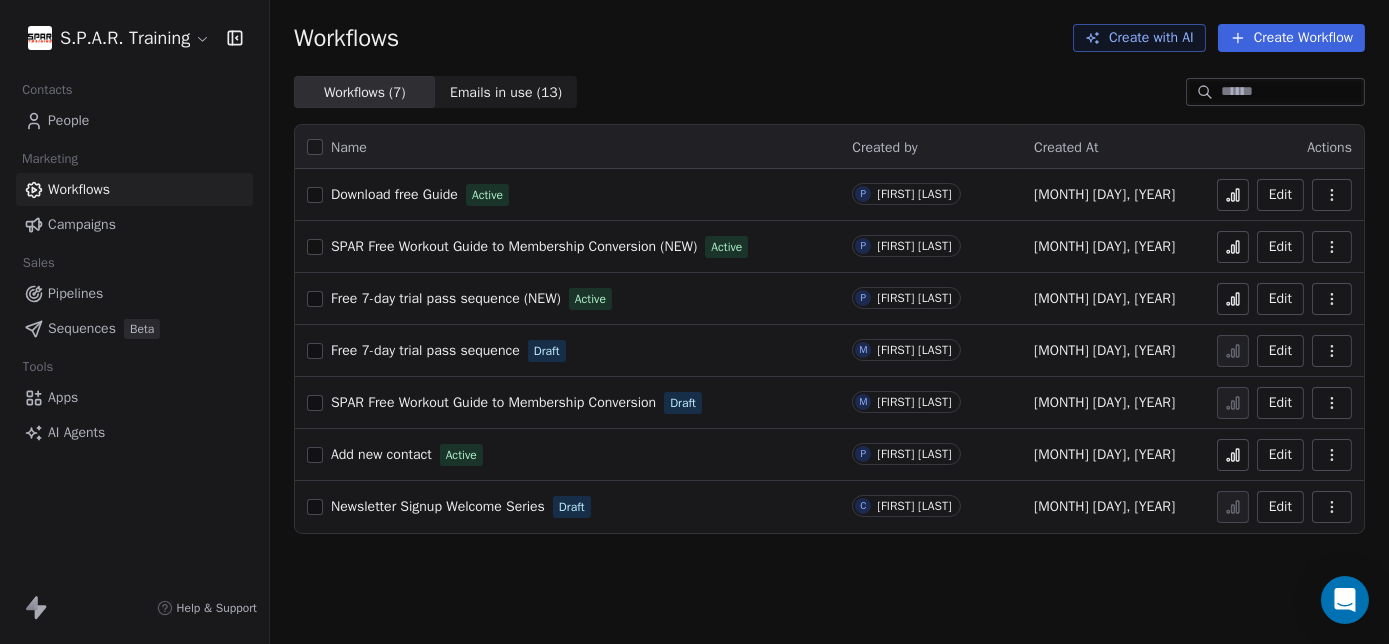 click at bounding box center [315, 147] 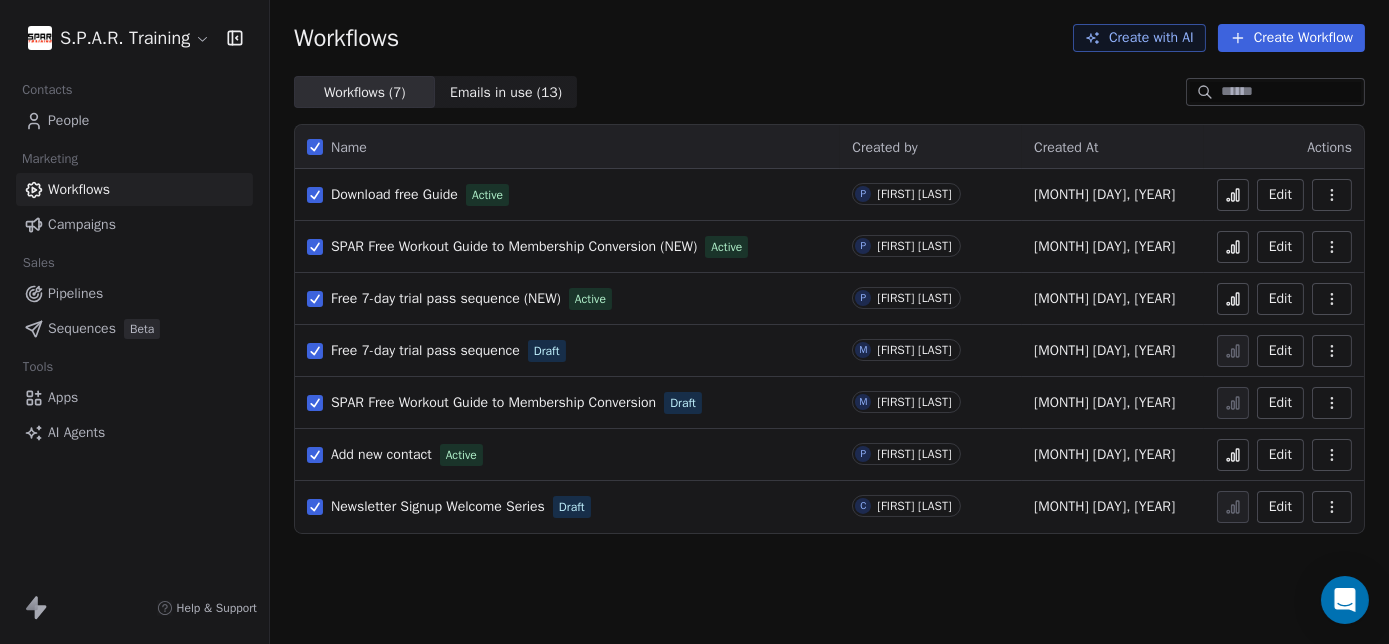 click at bounding box center (315, 147) 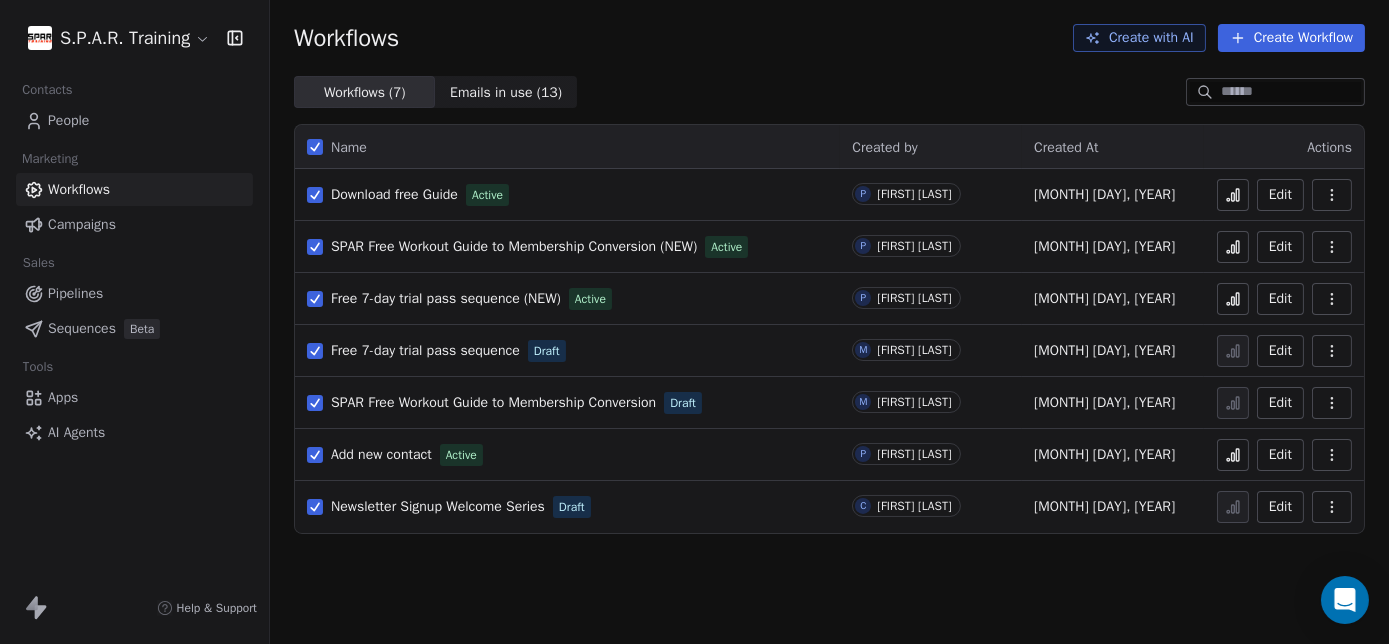 click at bounding box center [315, 147] 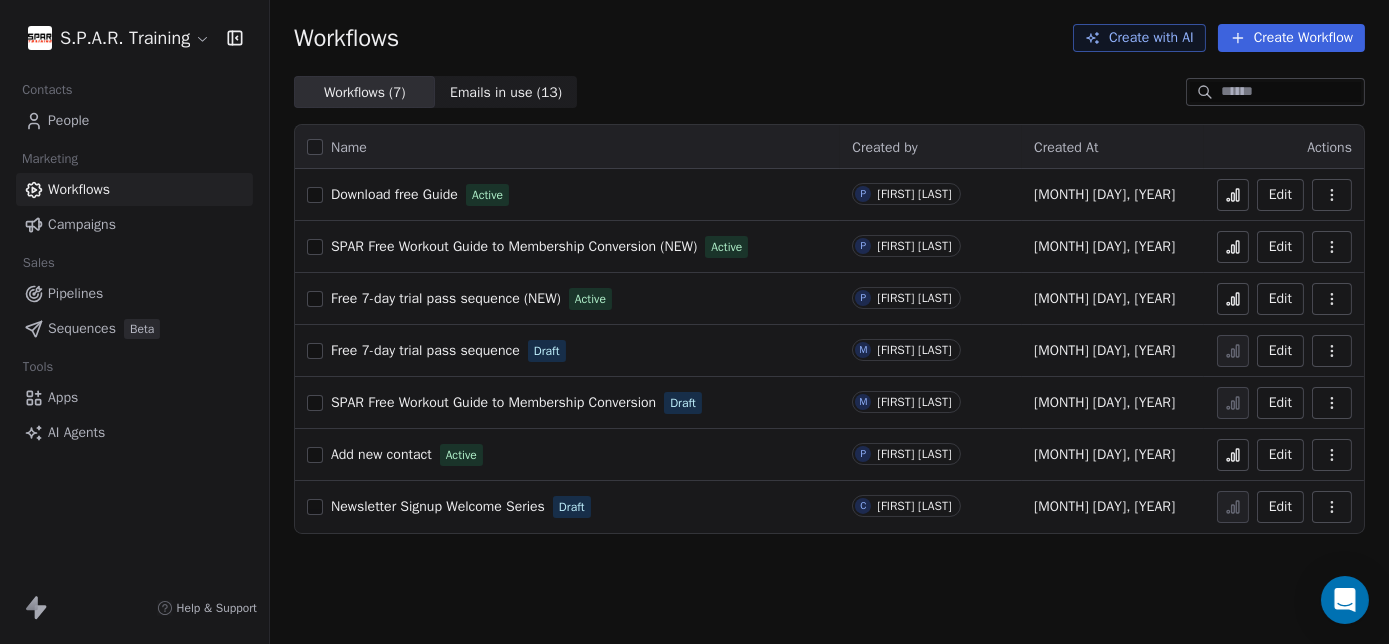 click at bounding box center [315, 147] 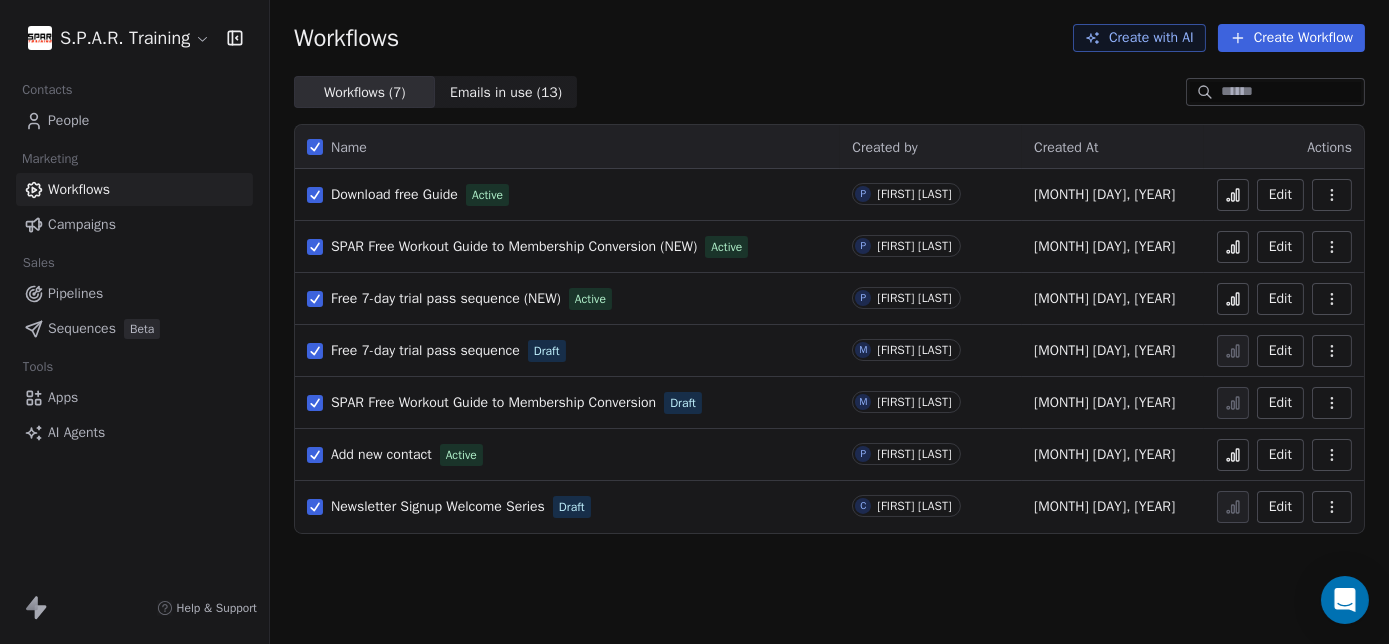 click at bounding box center (315, 147) 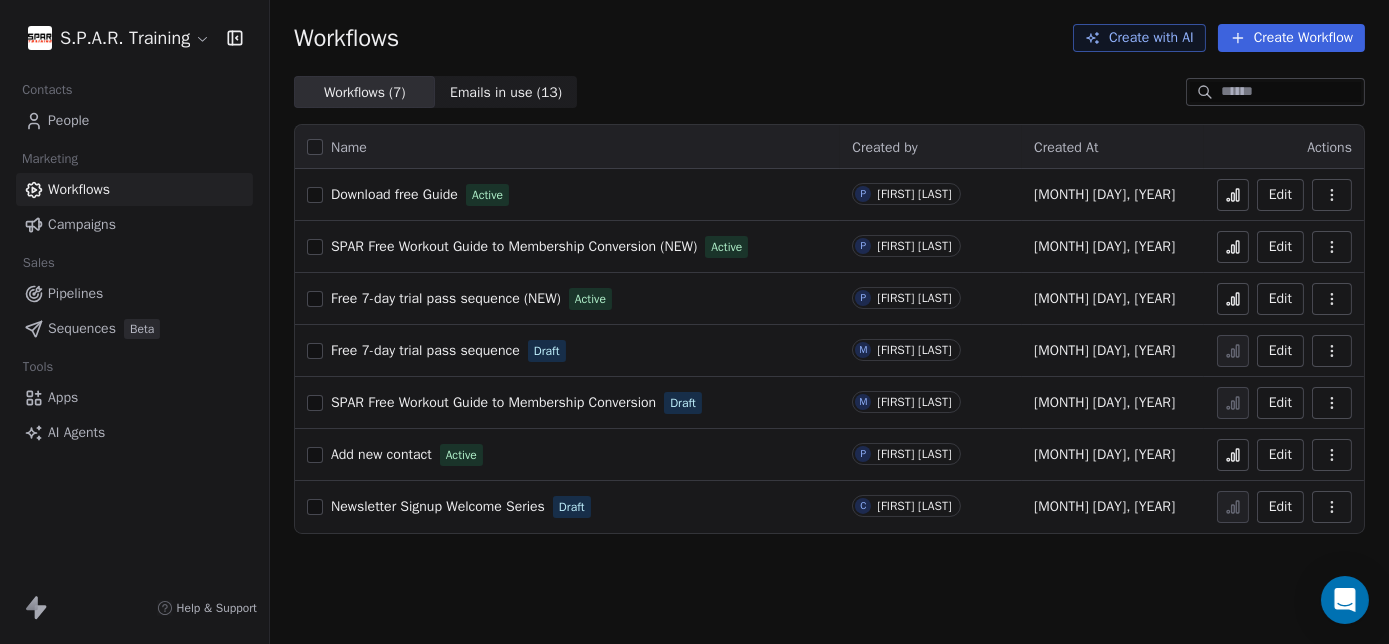 click at bounding box center [315, 147] 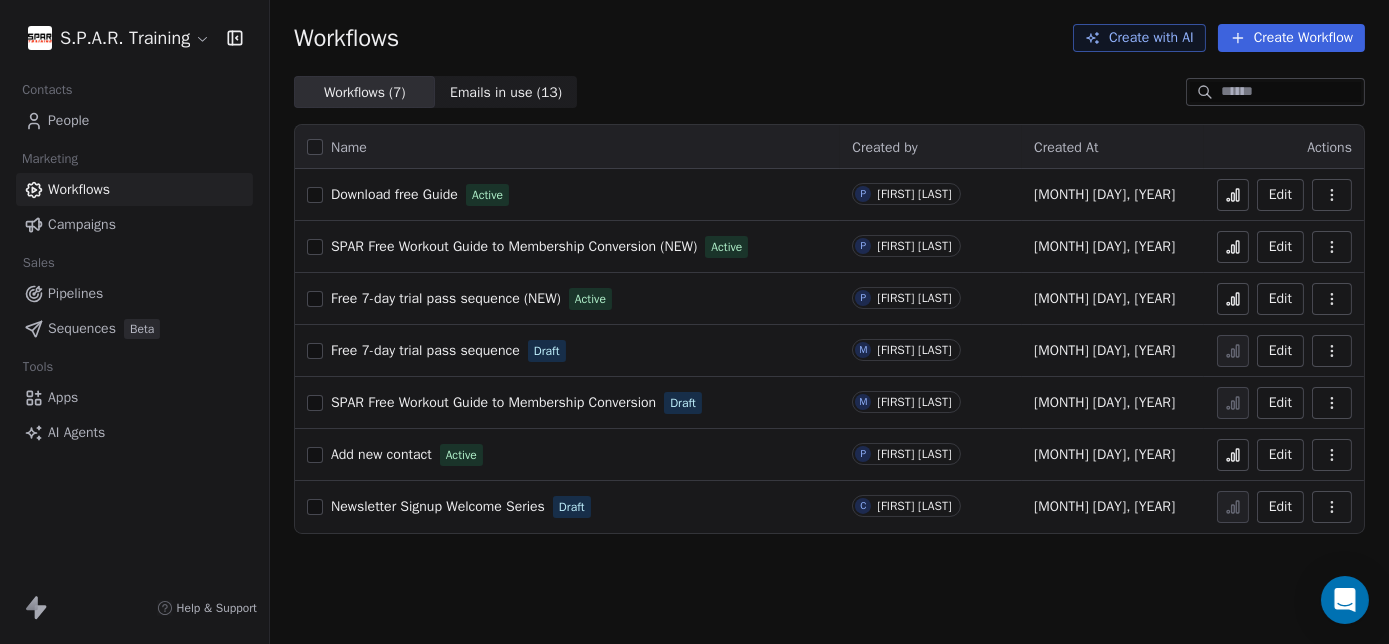 click at bounding box center [315, 147] 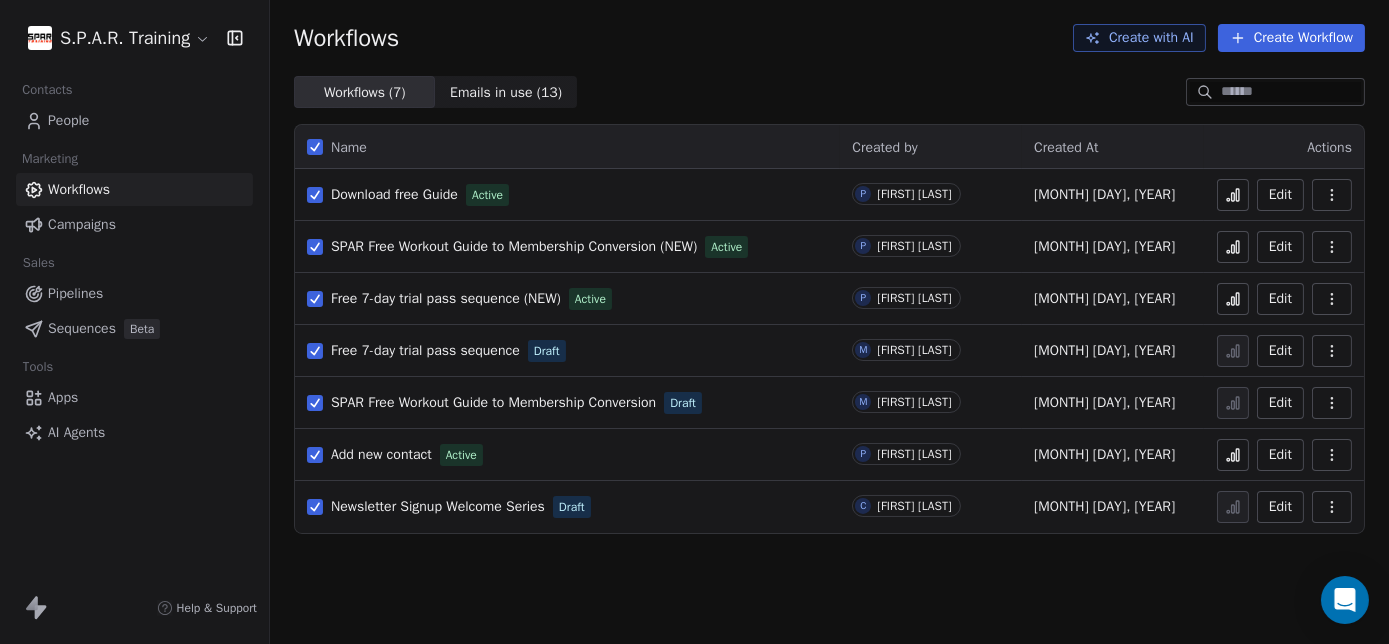 click at bounding box center [315, 147] 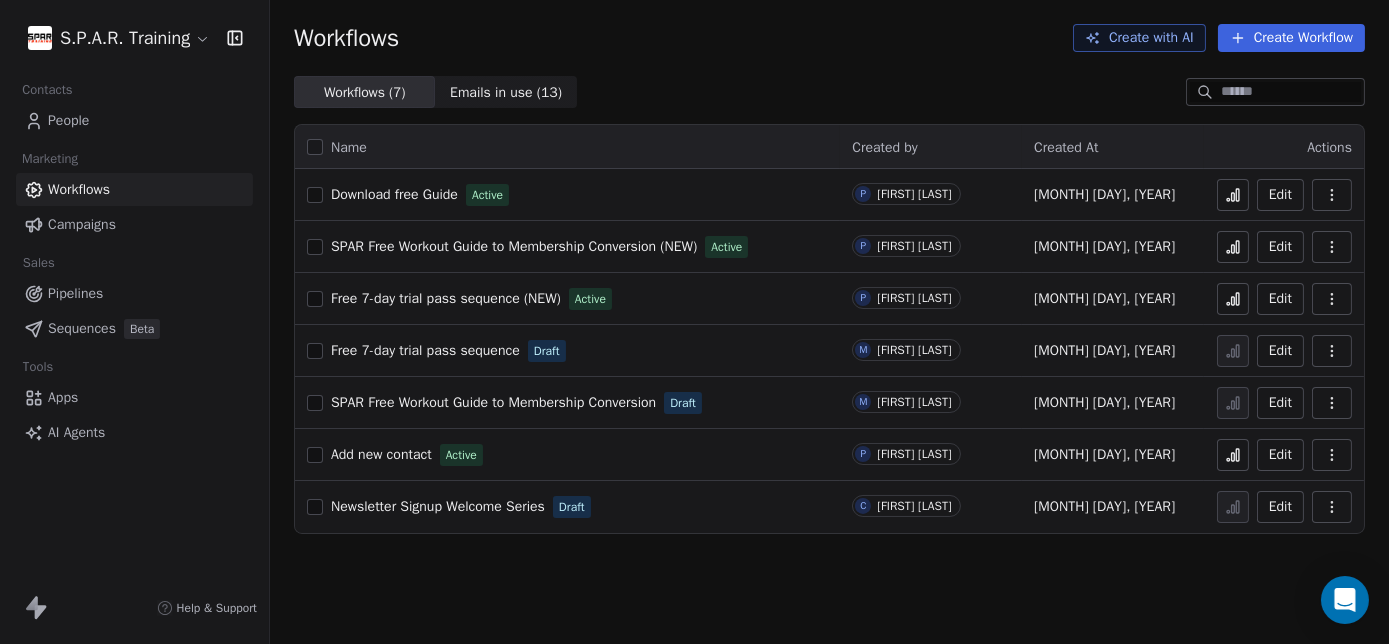 click at bounding box center [315, 147] 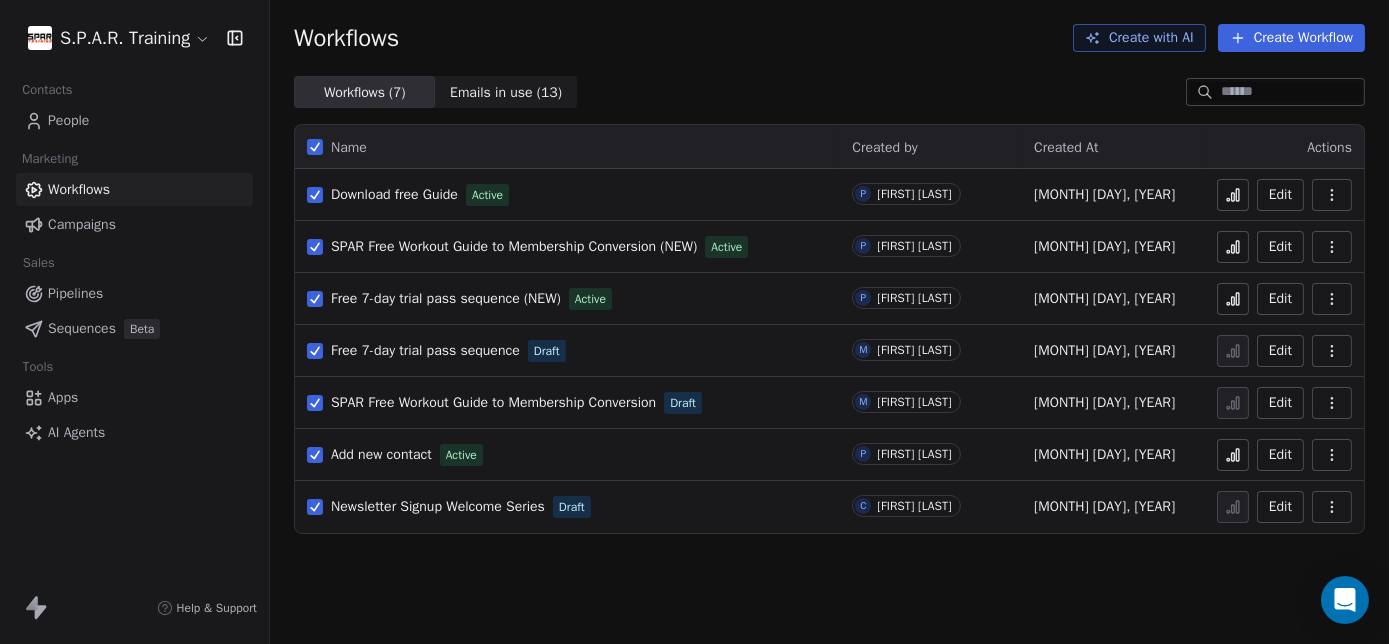 click on "Download free Guide" at bounding box center (394, 194) 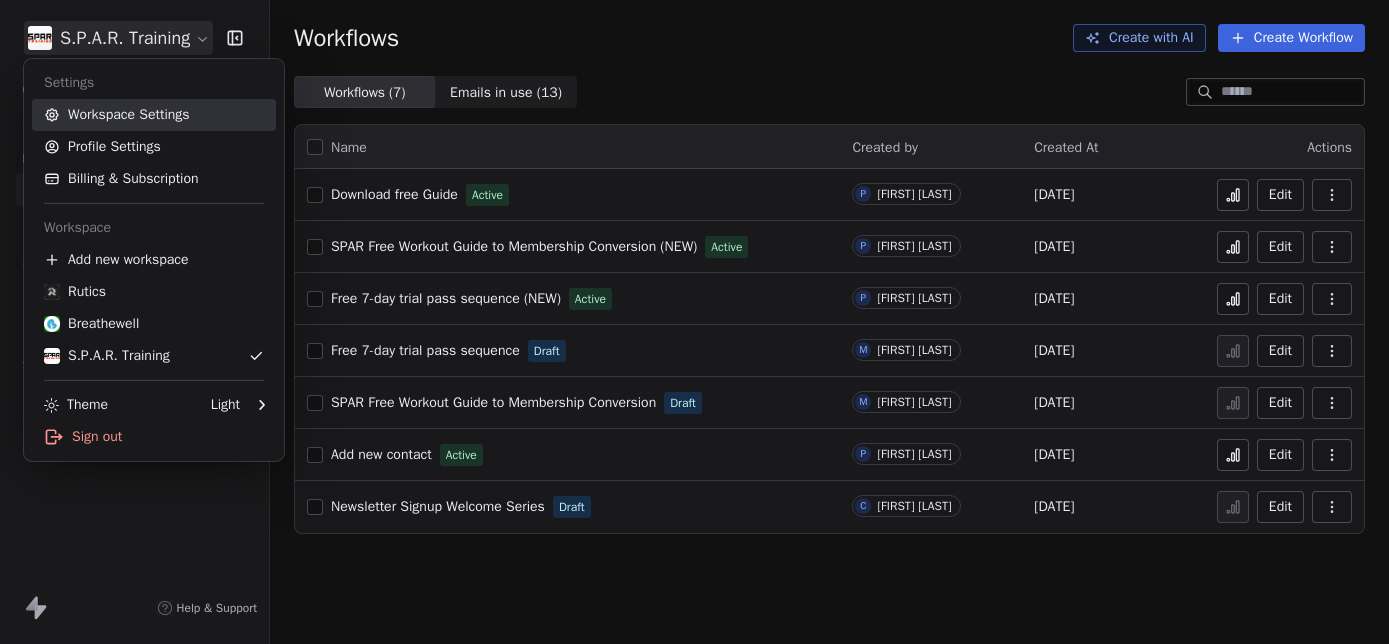 scroll, scrollTop: 0, scrollLeft: 0, axis: both 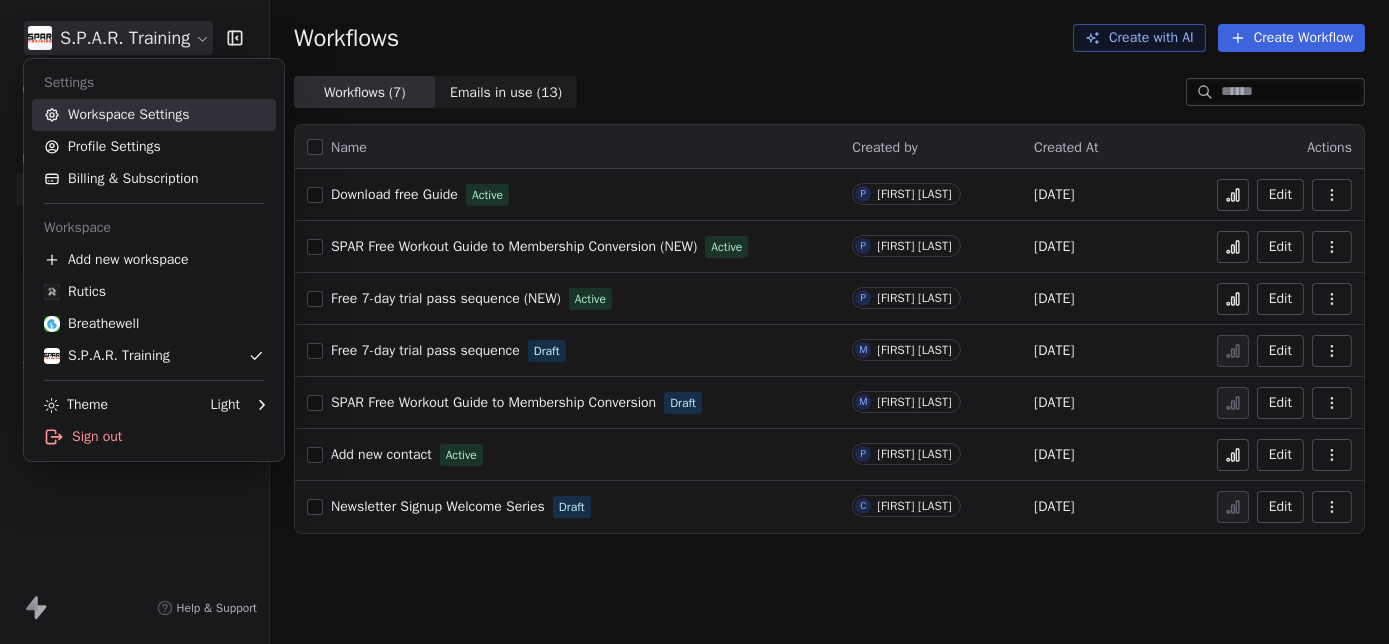 click on "Workspace Settings" at bounding box center [154, 115] 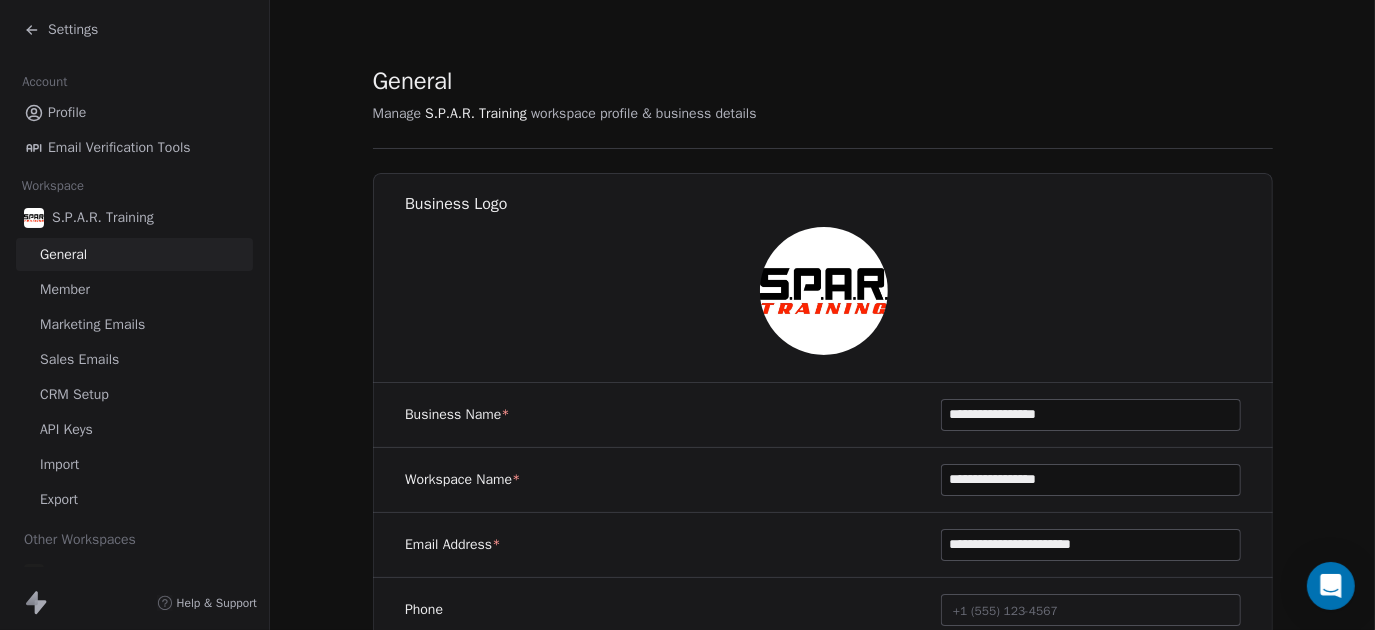 scroll, scrollTop: 50, scrollLeft: 0, axis: vertical 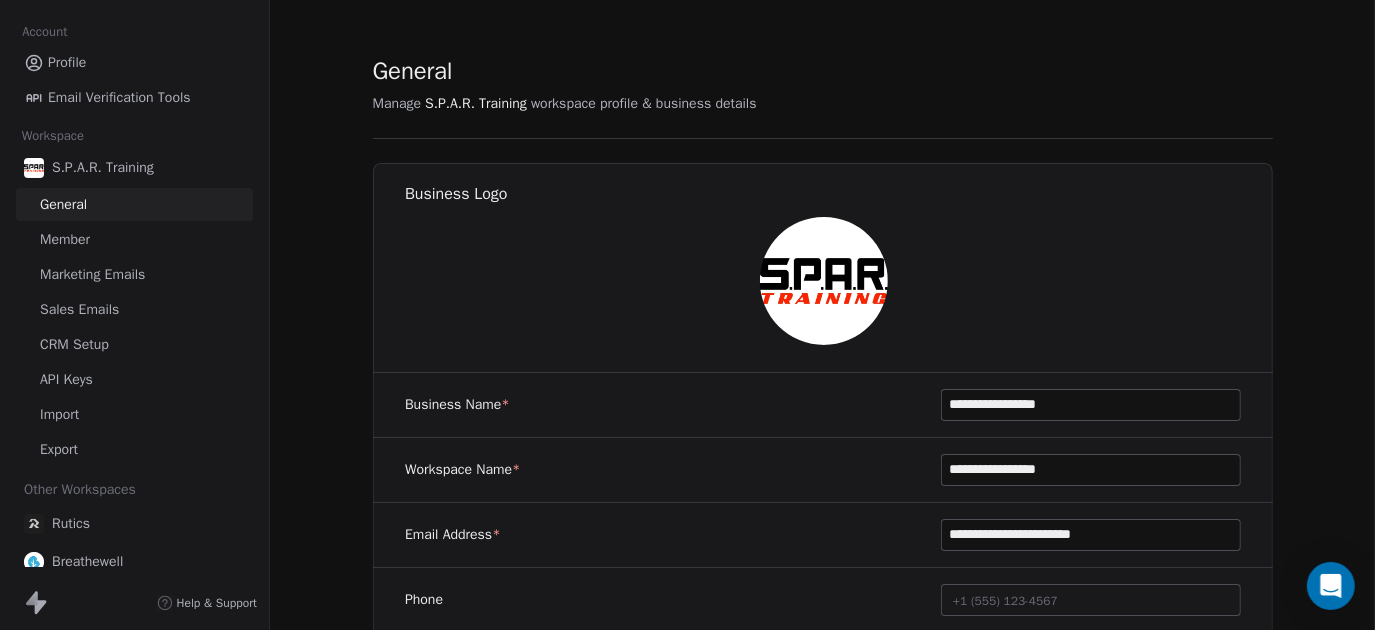 click on "API Keys" at bounding box center [134, 379] 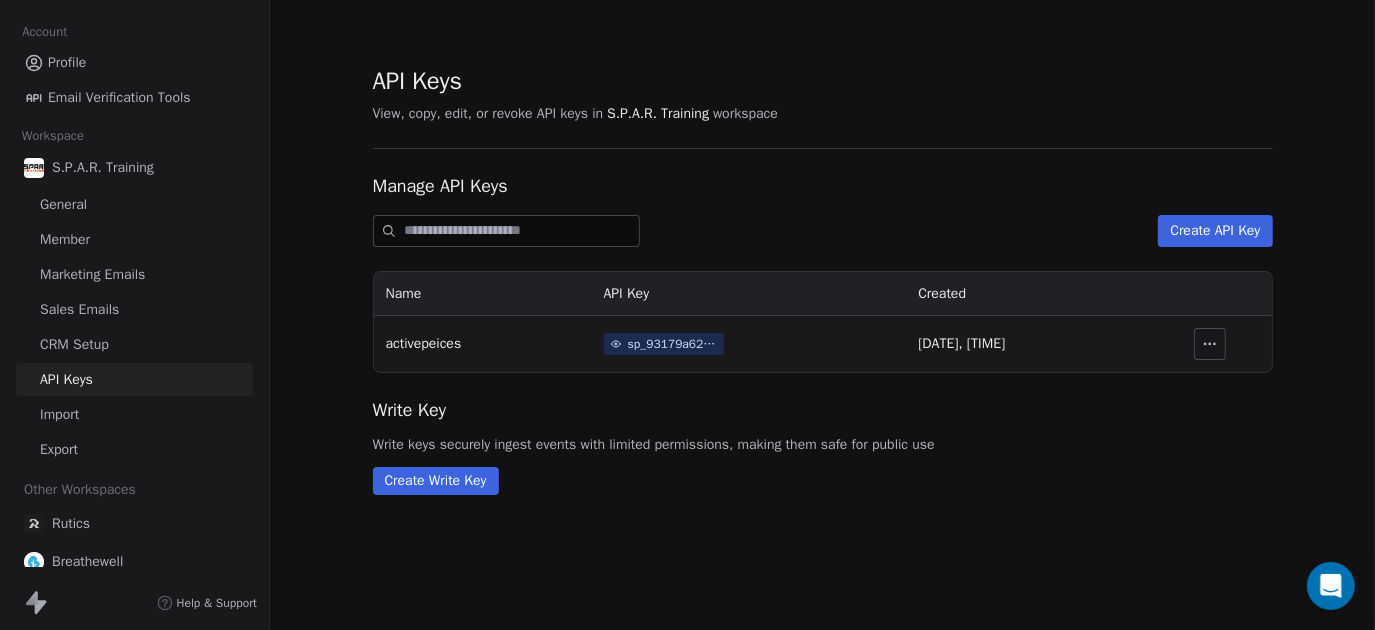click on "sp_93179a626b6b415481b6e9cebd7a8100" at bounding box center (673, 344) 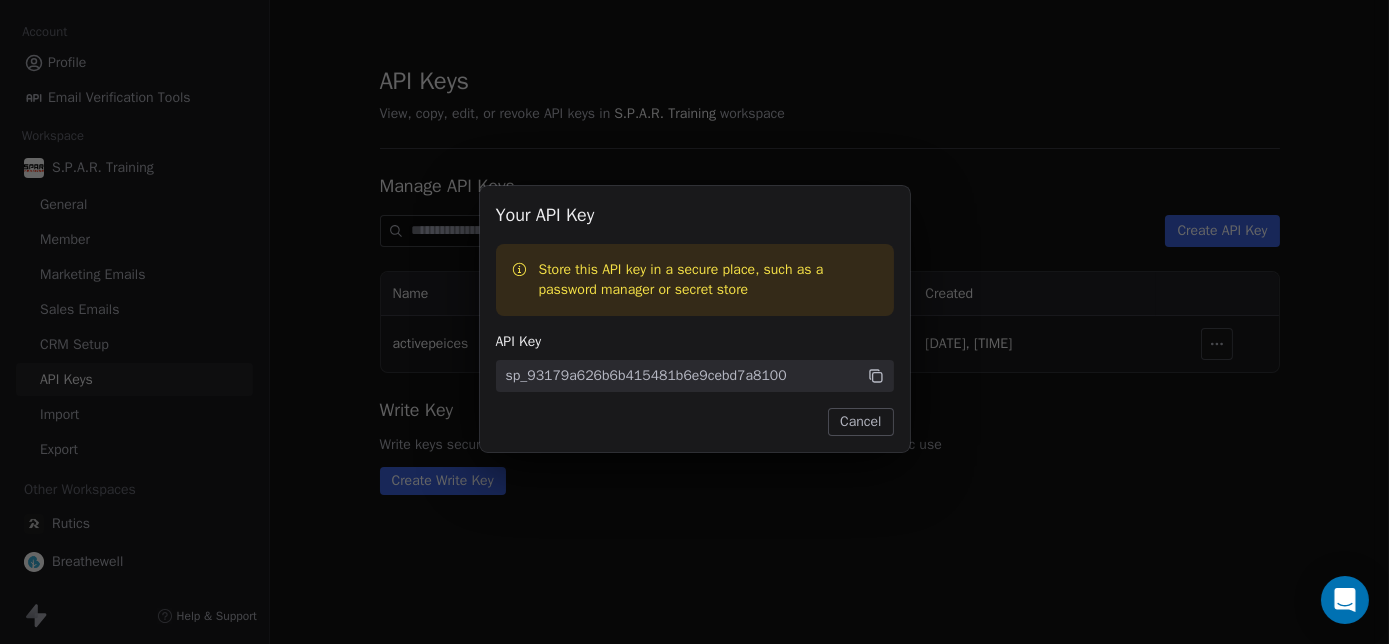 click on "sp_93179a626b6b415481b6e9cebd7a8100" at bounding box center [695, 376] 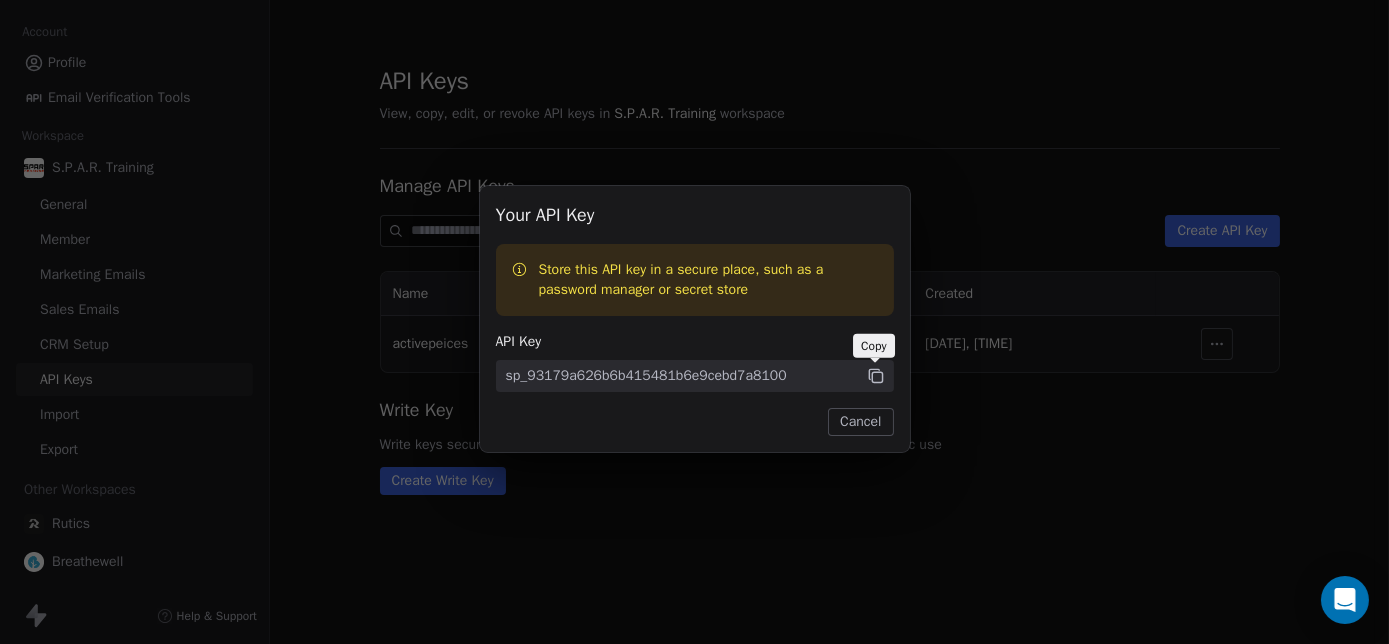 click 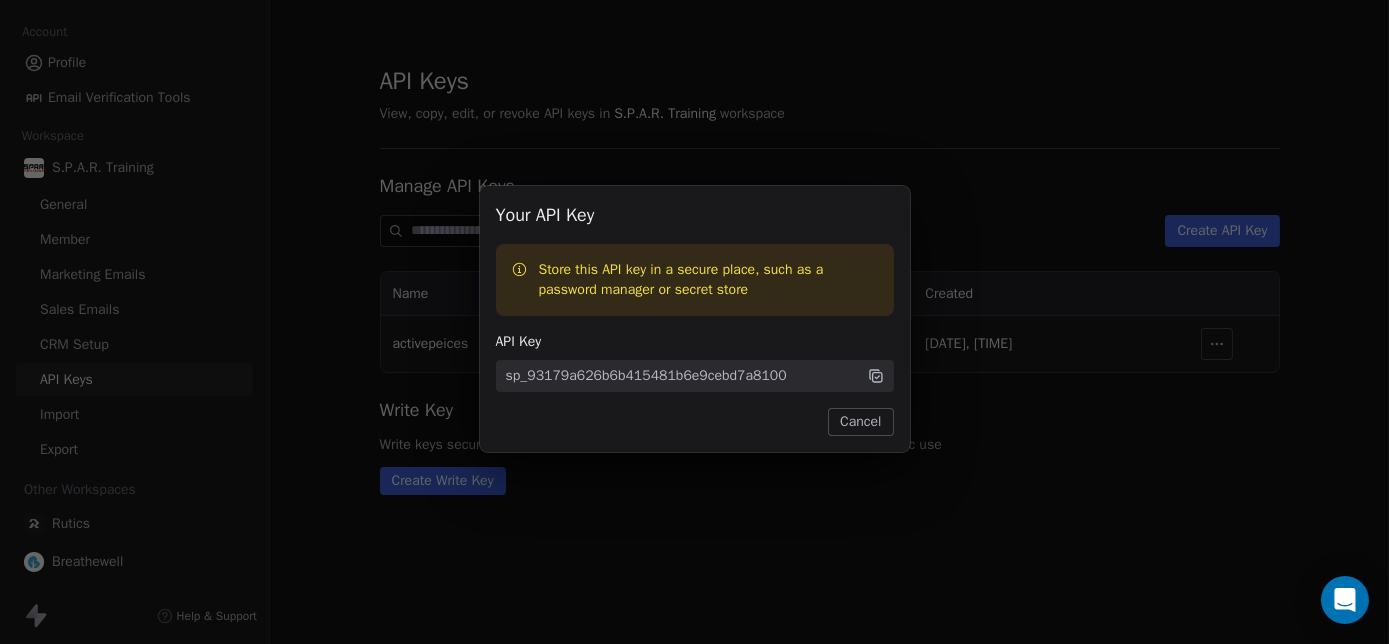 click 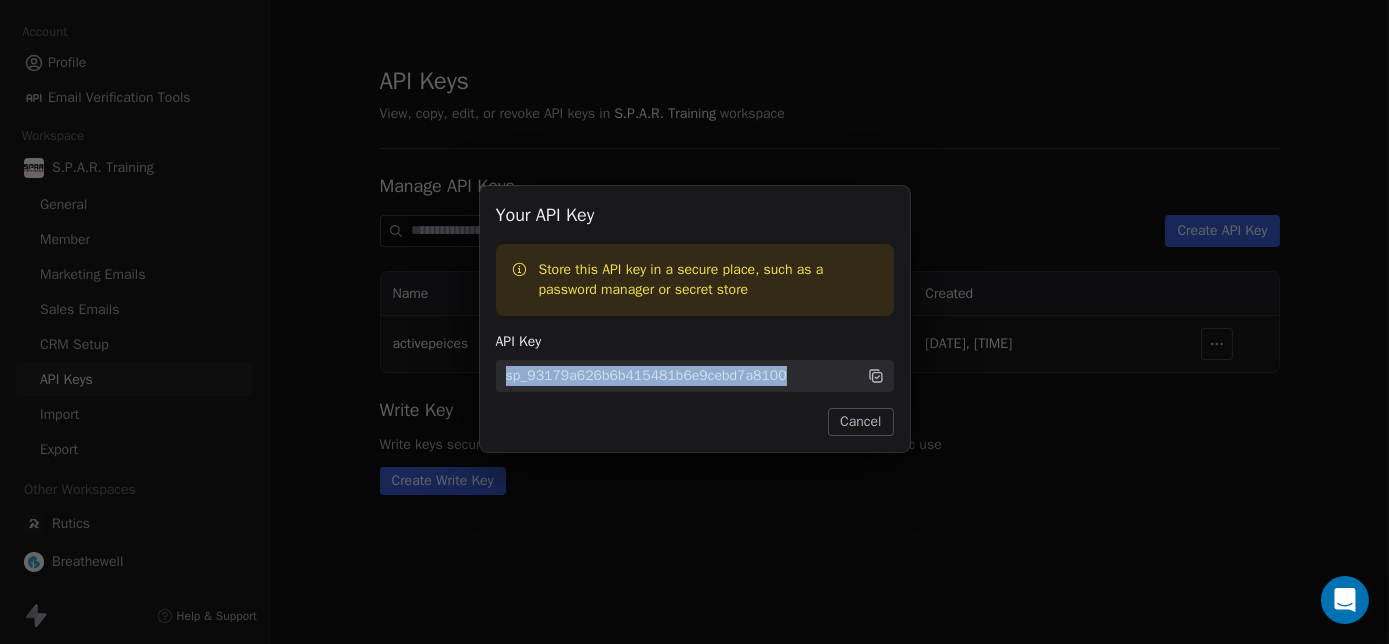 click 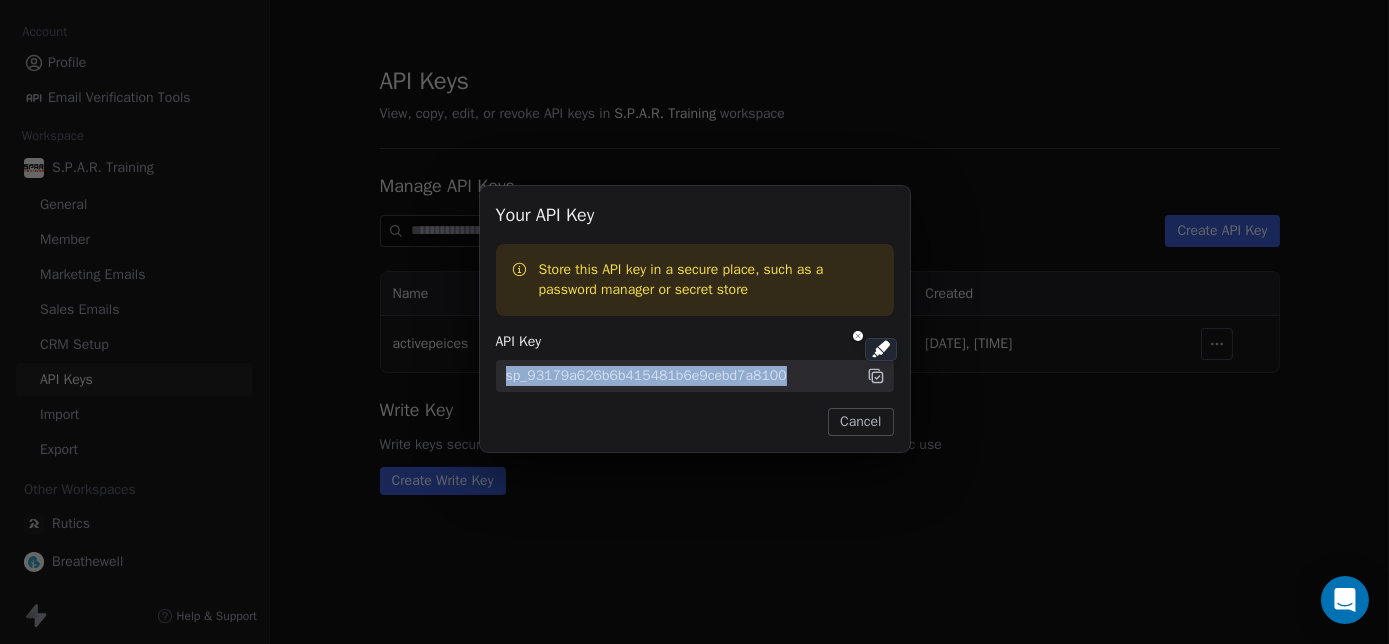 click 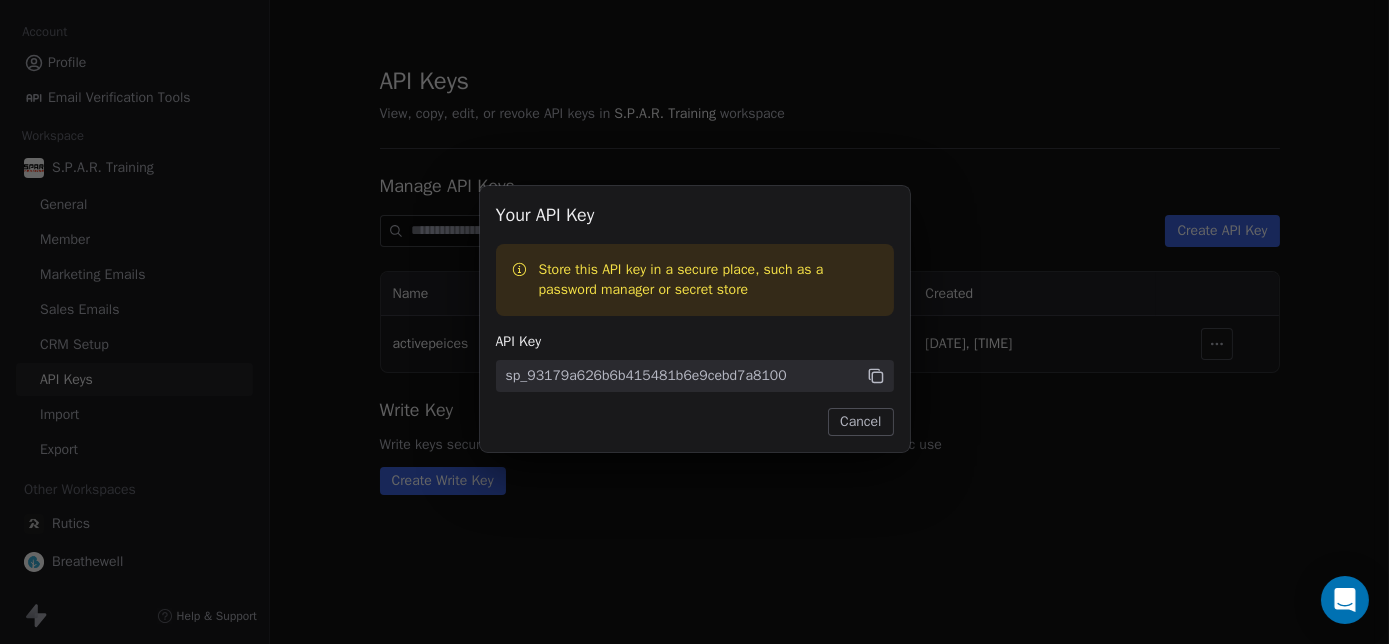 click 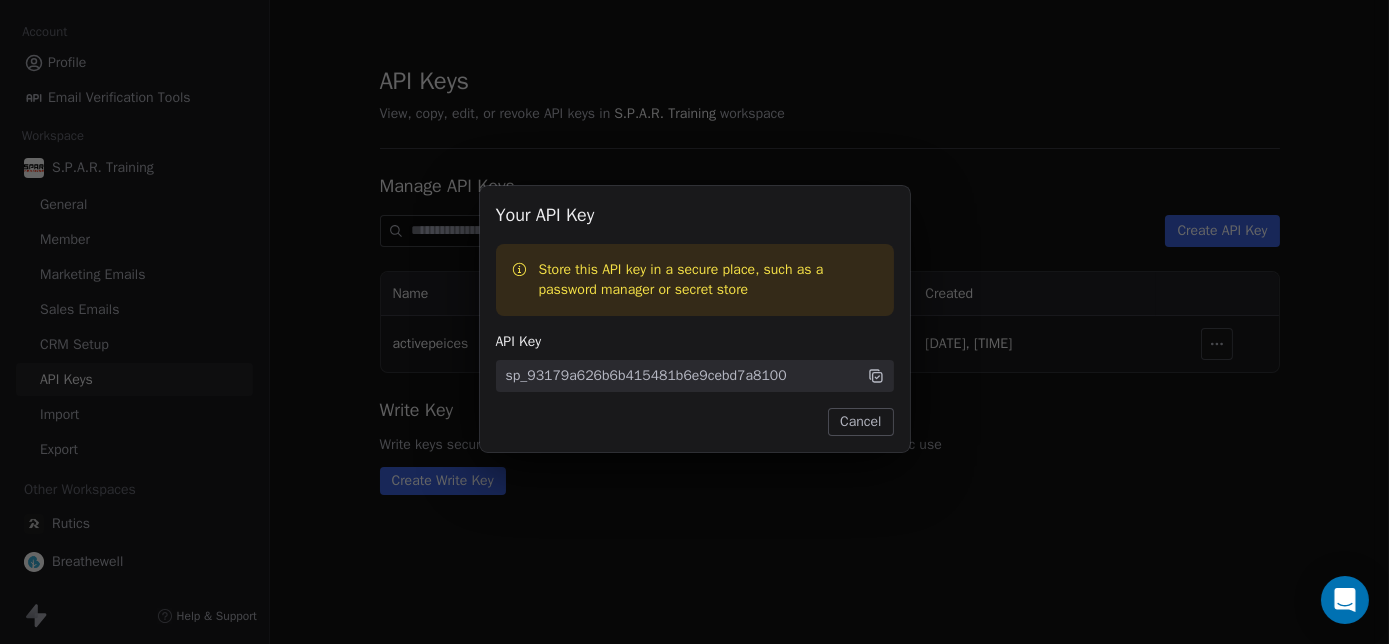 click 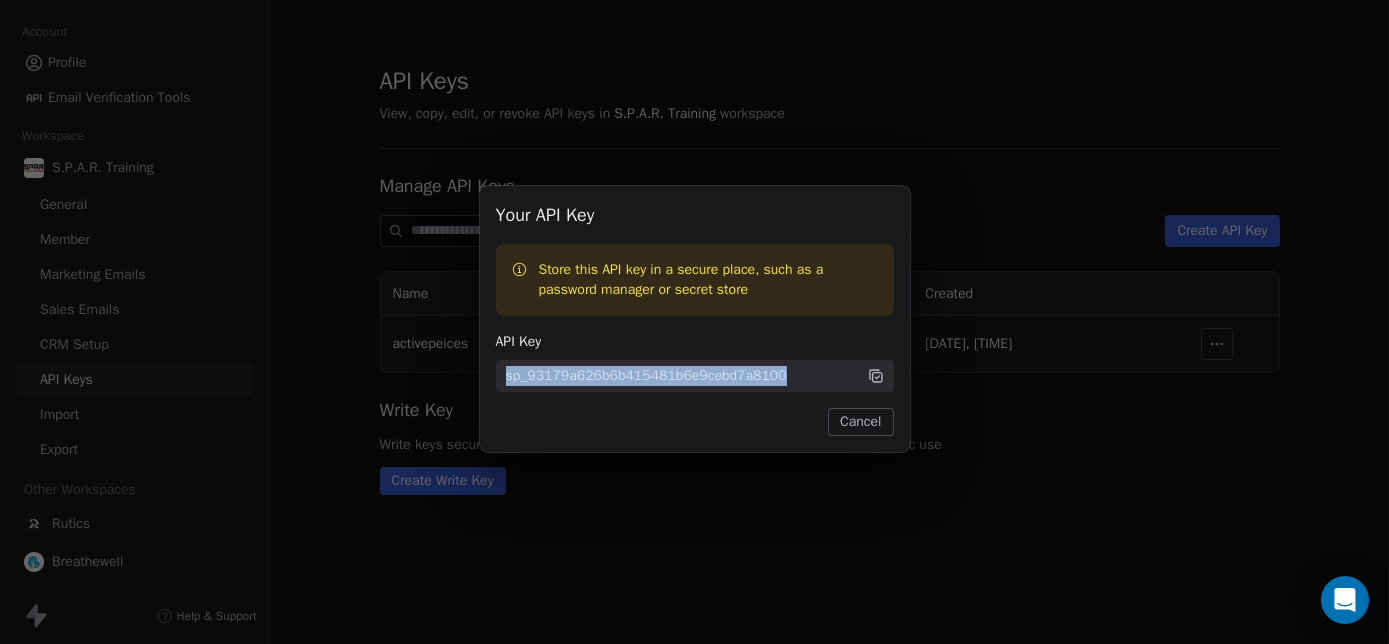 click 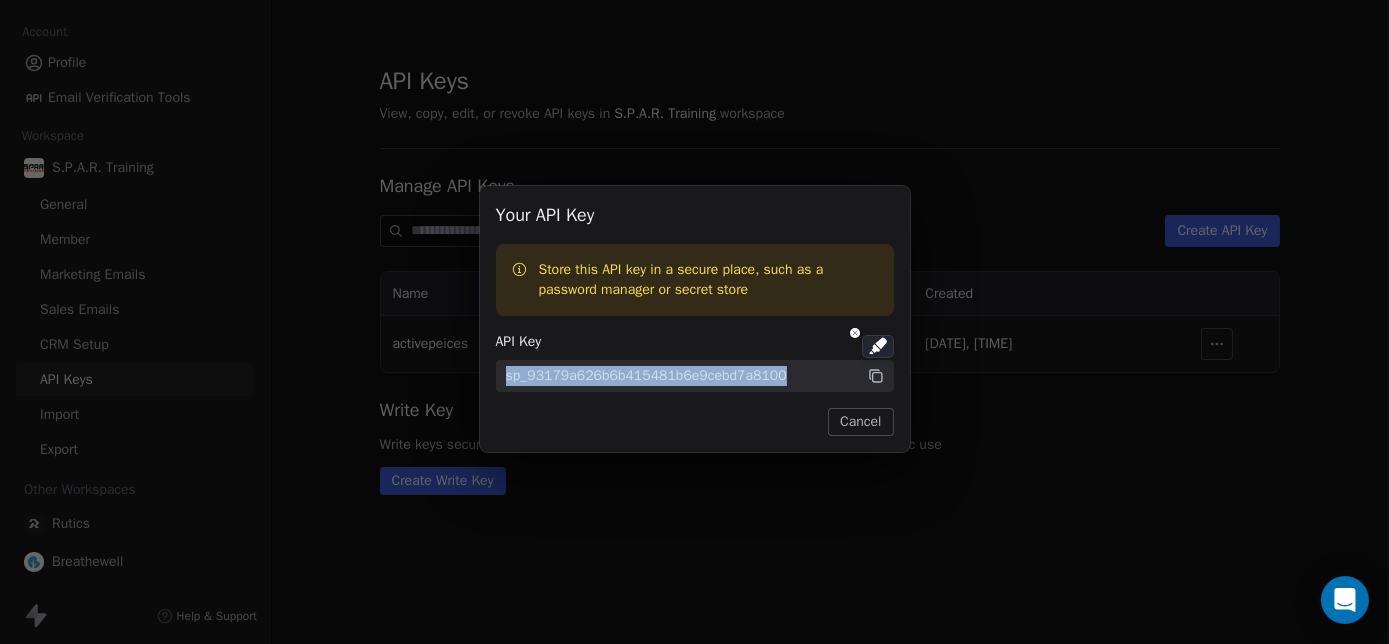 drag, startPoint x: 872, startPoint y: 373, endPoint x: 850, endPoint y: 428, distance: 59.236813 